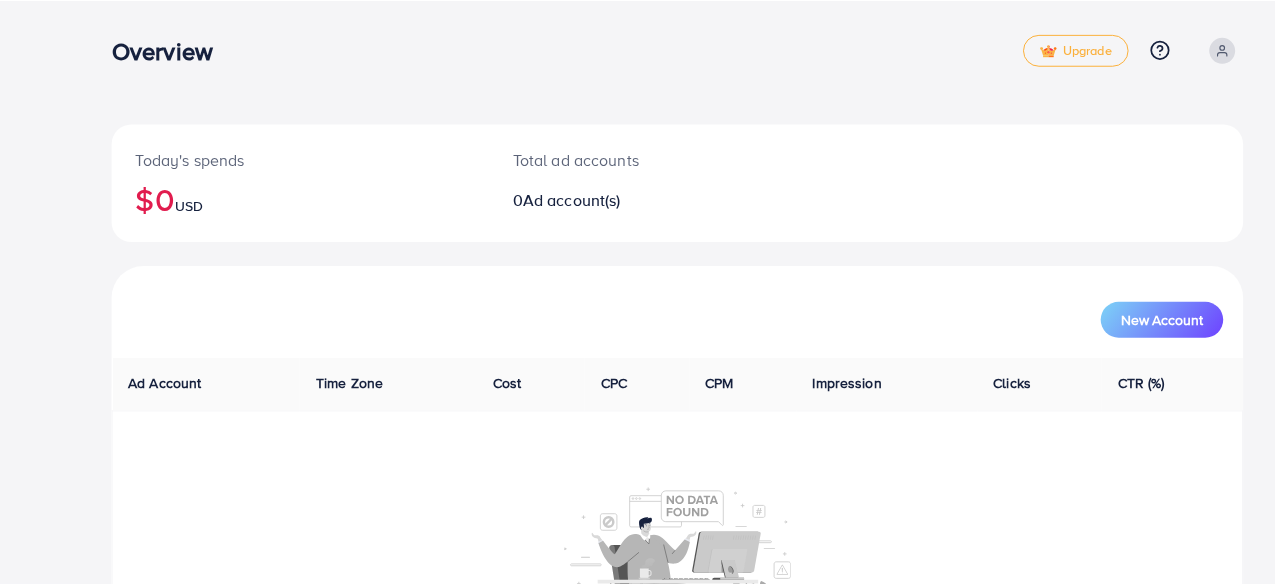 scroll, scrollTop: 0, scrollLeft: 0, axis: both 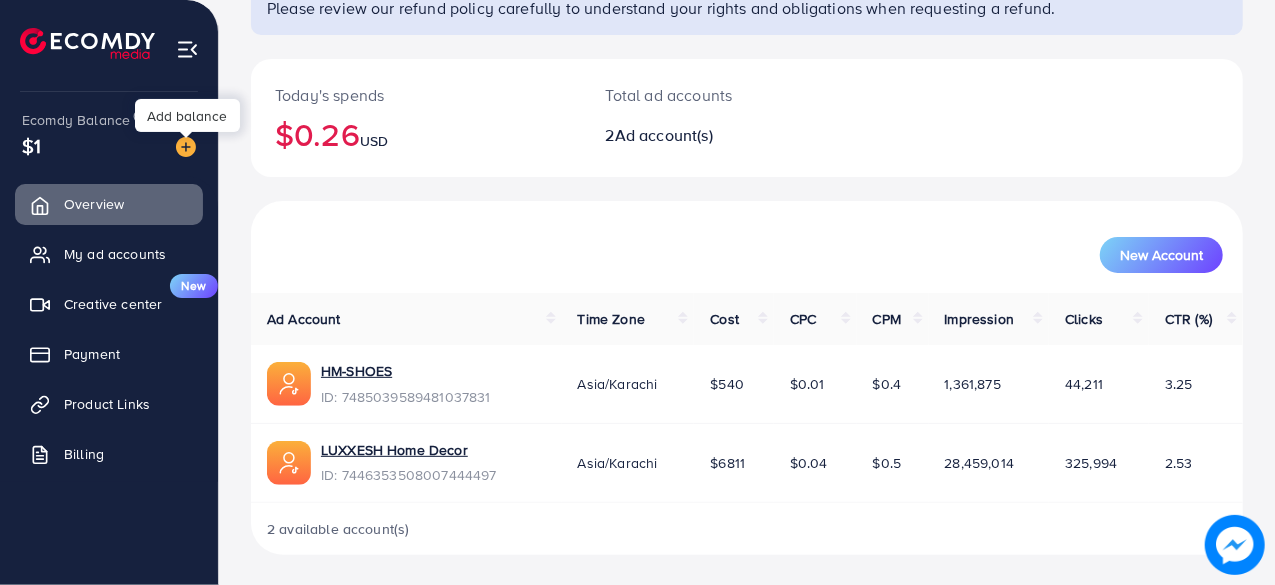 click at bounding box center (186, 147) 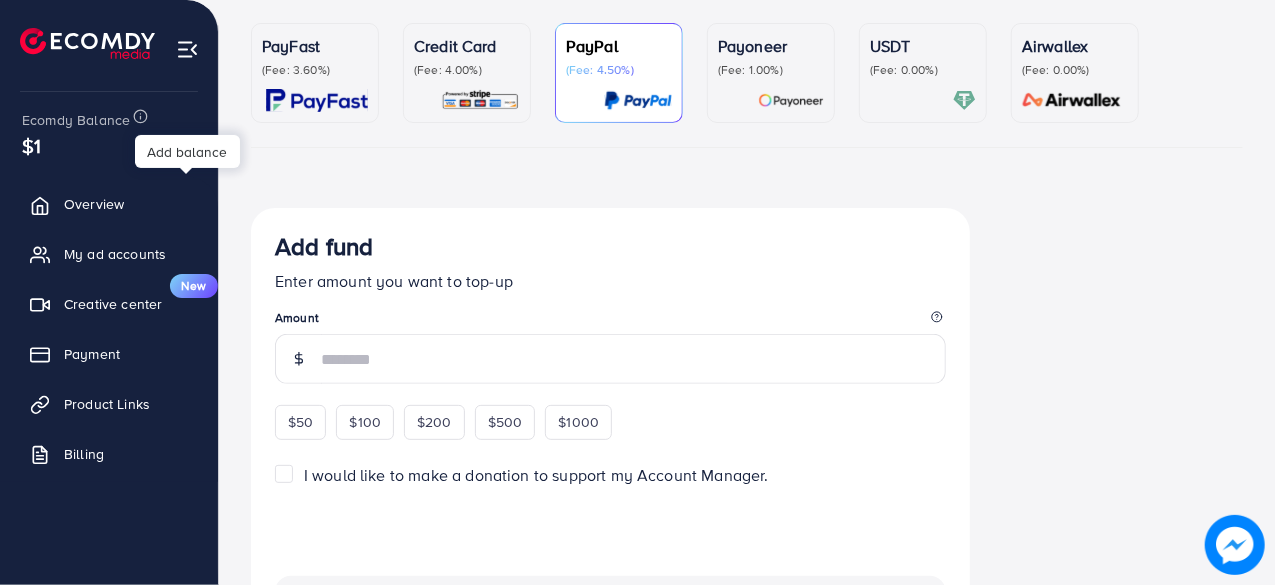 scroll, scrollTop: 170, scrollLeft: 0, axis: vertical 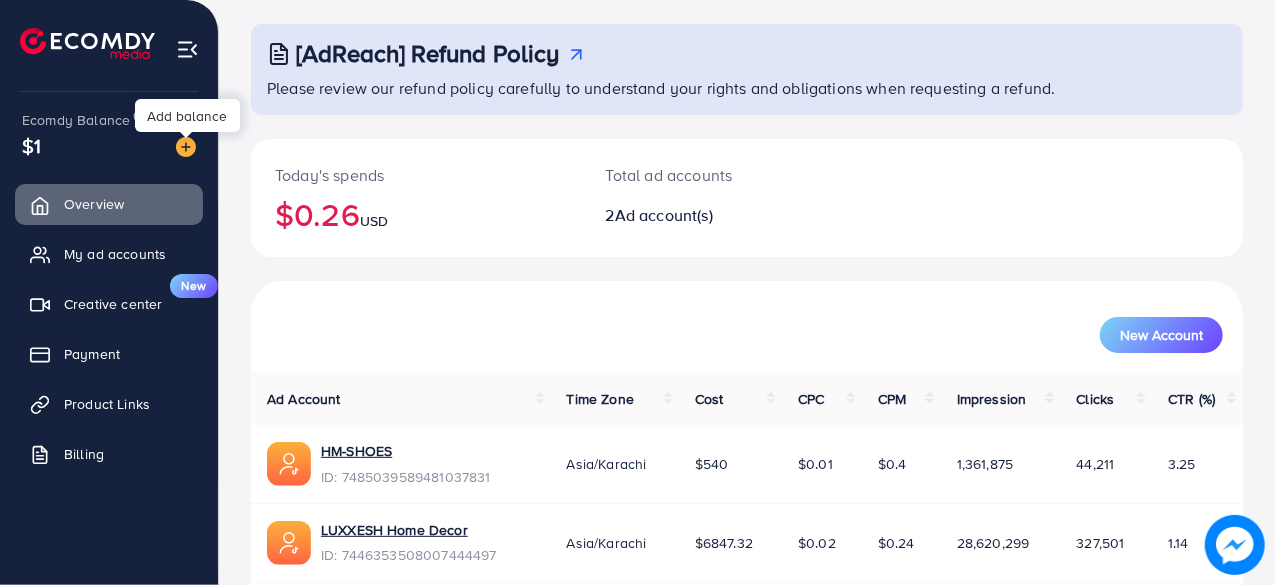 click at bounding box center [186, 147] 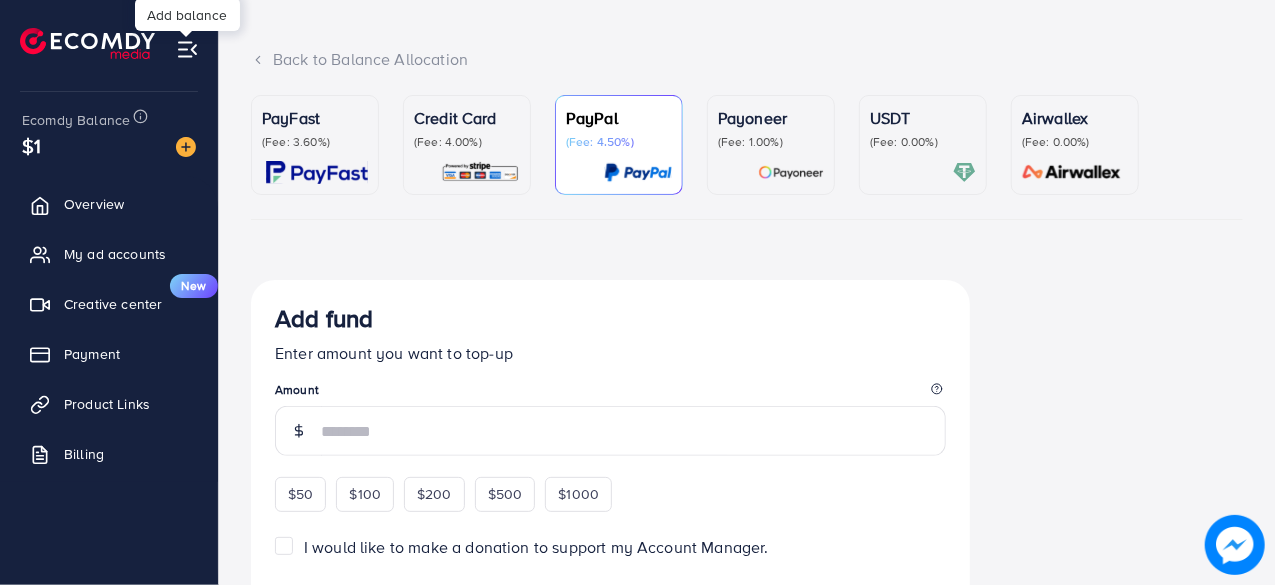 scroll, scrollTop: 0, scrollLeft: 0, axis: both 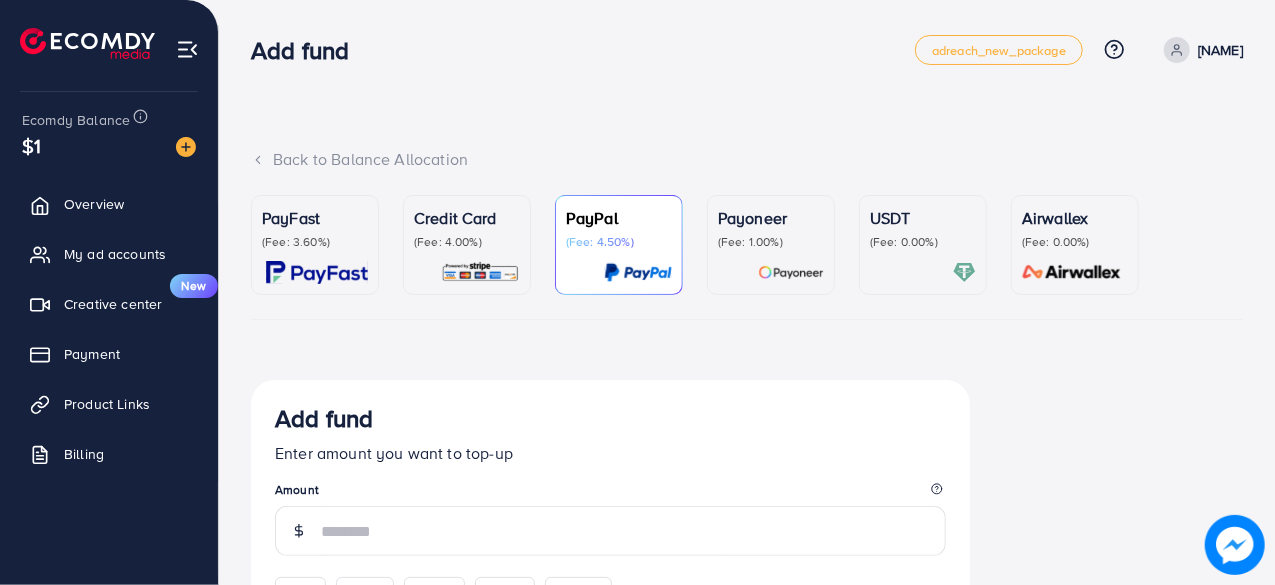 click on "Credit Card" at bounding box center (467, 218) 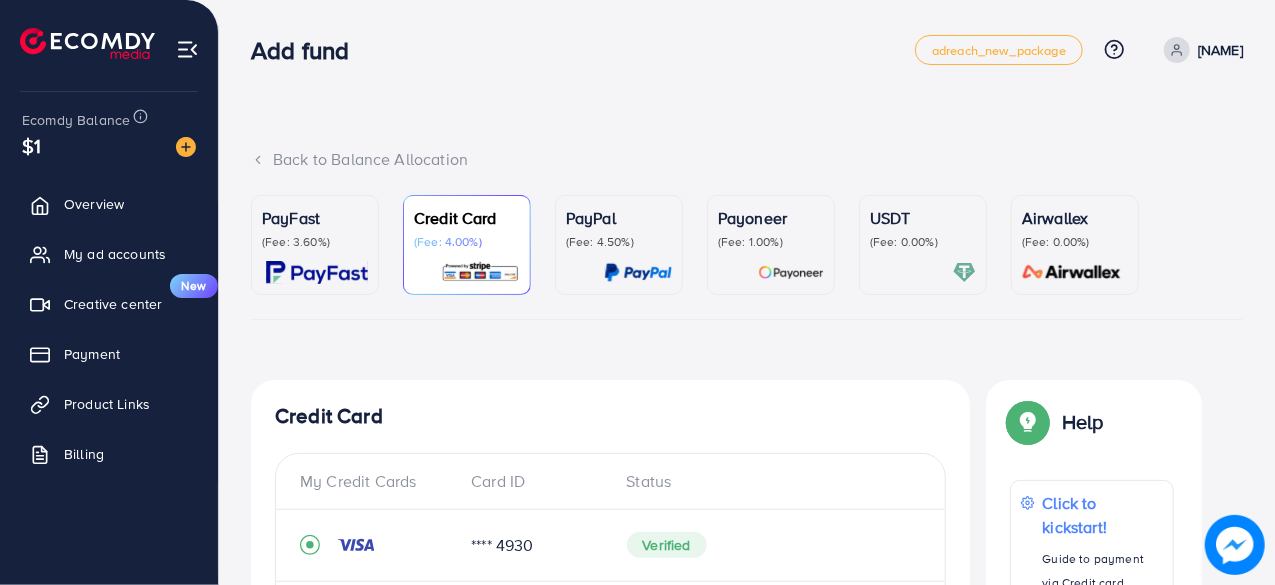 drag, startPoint x: 1274, startPoint y: 115, endPoint x: 1274, endPoint y: 169, distance: 54 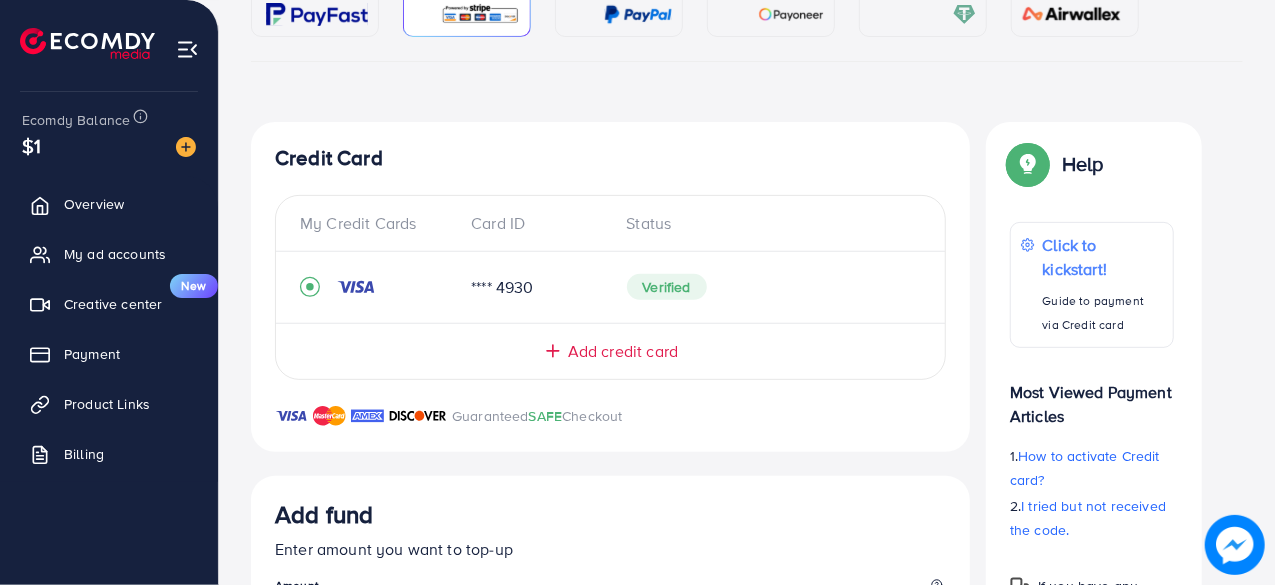 scroll, scrollTop: 259, scrollLeft: 0, axis: vertical 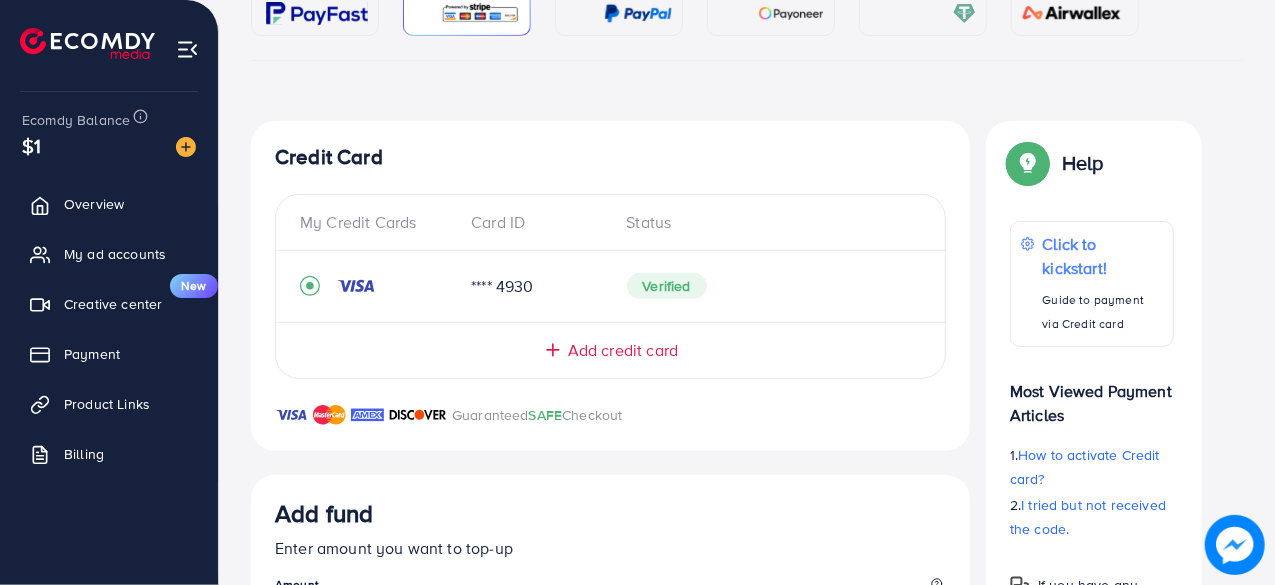 drag, startPoint x: 1272, startPoint y: 216, endPoint x: 1279, endPoint y: 252, distance: 36.67424 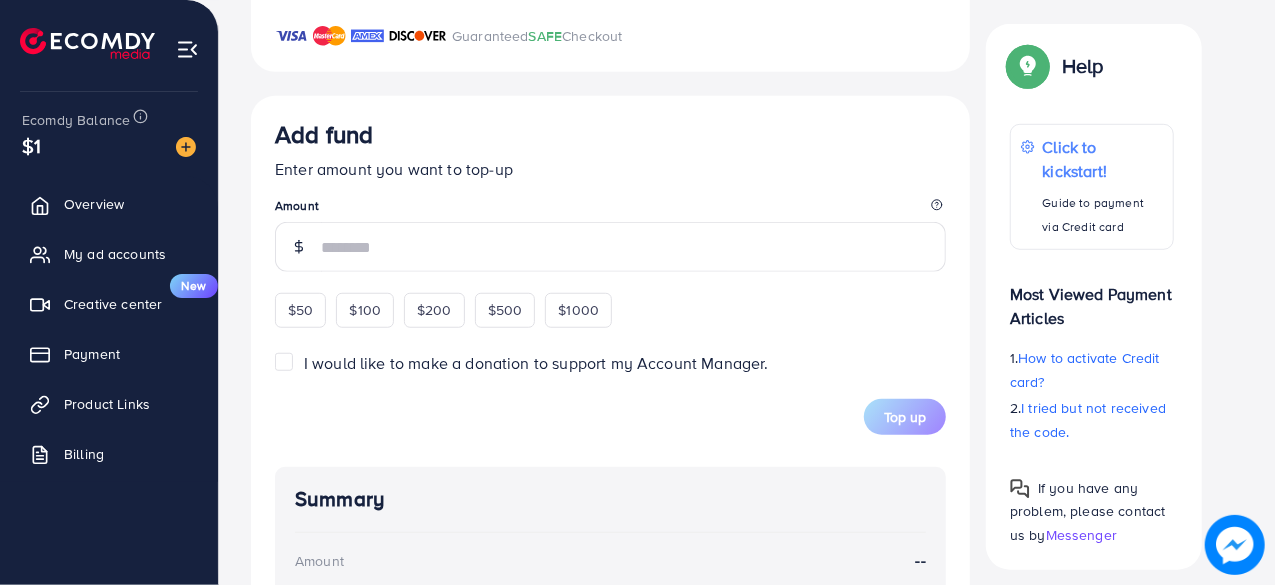 scroll, scrollTop: 650, scrollLeft: 0, axis: vertical 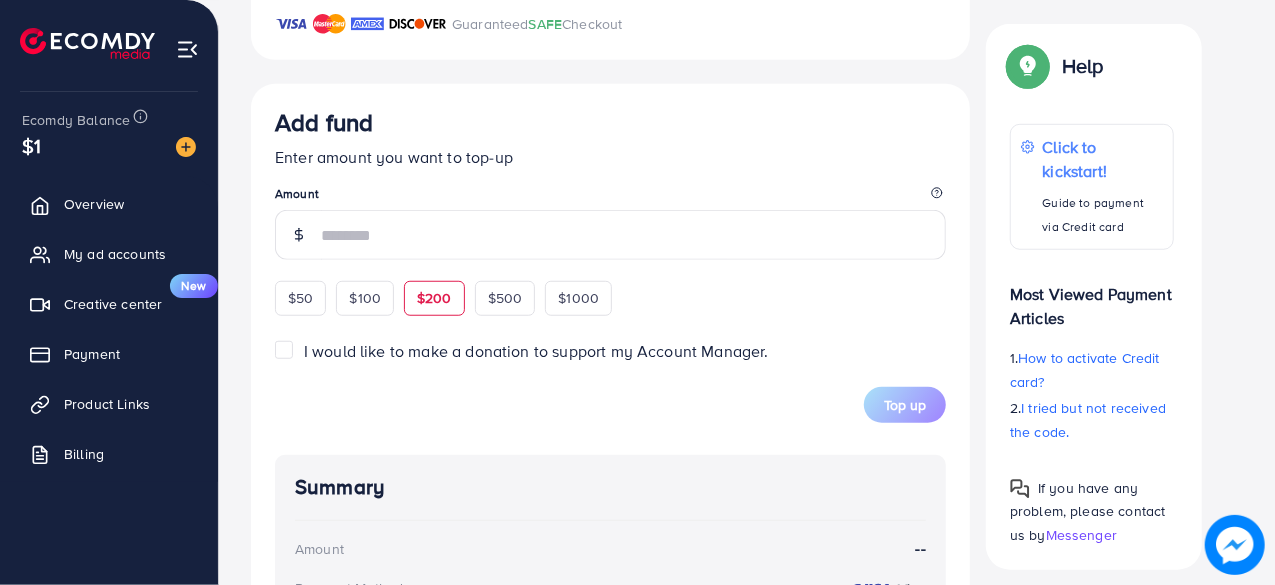 click on "$200" at bounding box center (434, 298) 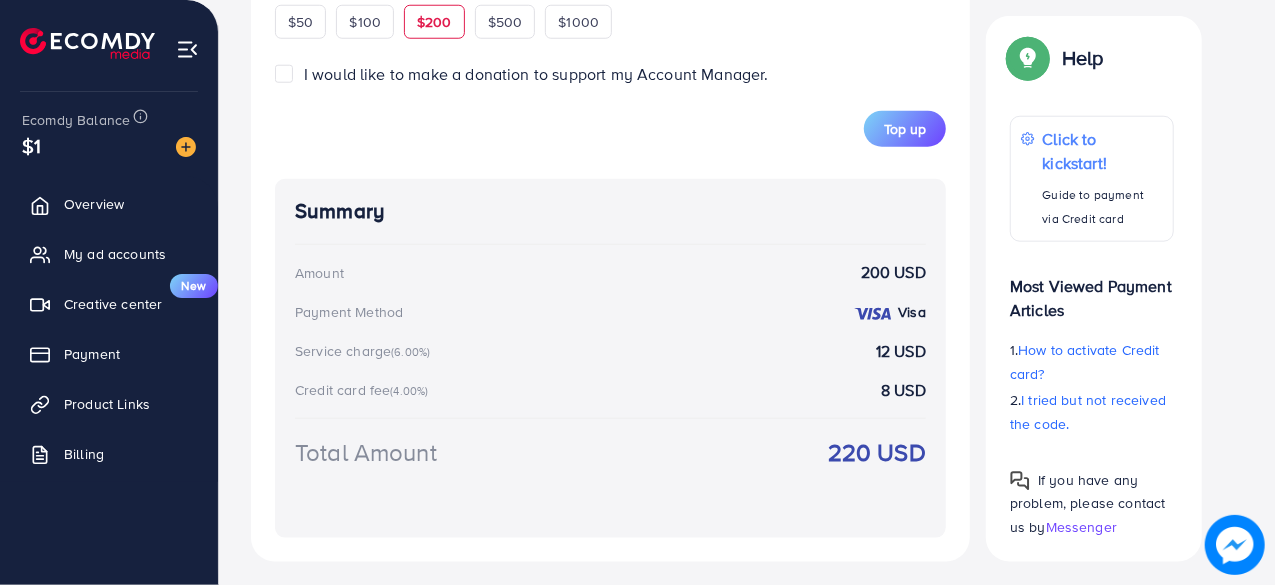 scroll, scrollTop: 961, scrollLeft: 0, axis: vertical 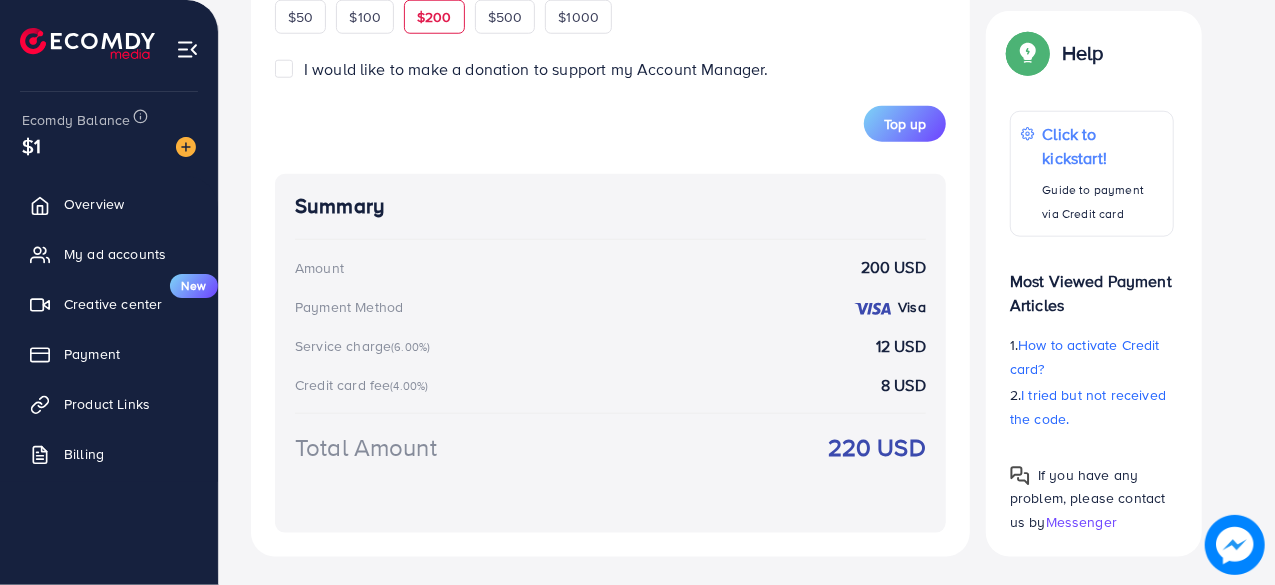 click on "Add fund  Enter amount you want to top-up Amount ***  This amount is suitable  $50 $100 $200 $500 $1000 I would like to make a donation to support my Account Manager. 5% 10% 15% 20%  Top up" at bounding box center (610, -31) 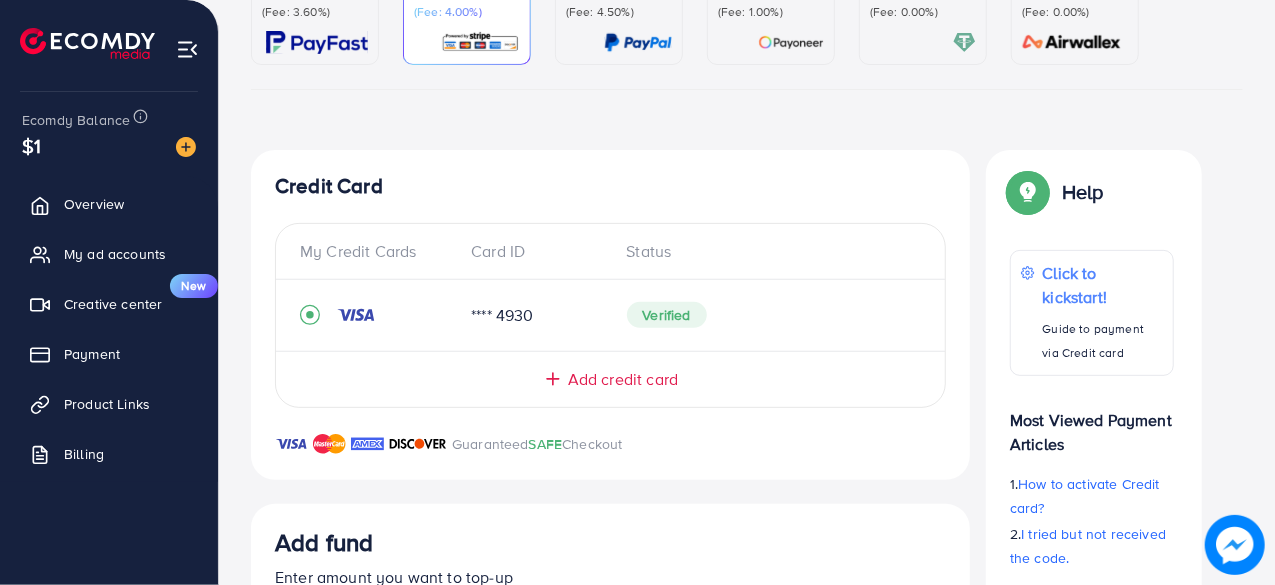 scroll, scrollTop: 201, scrollLeft: 0, axis: vertical 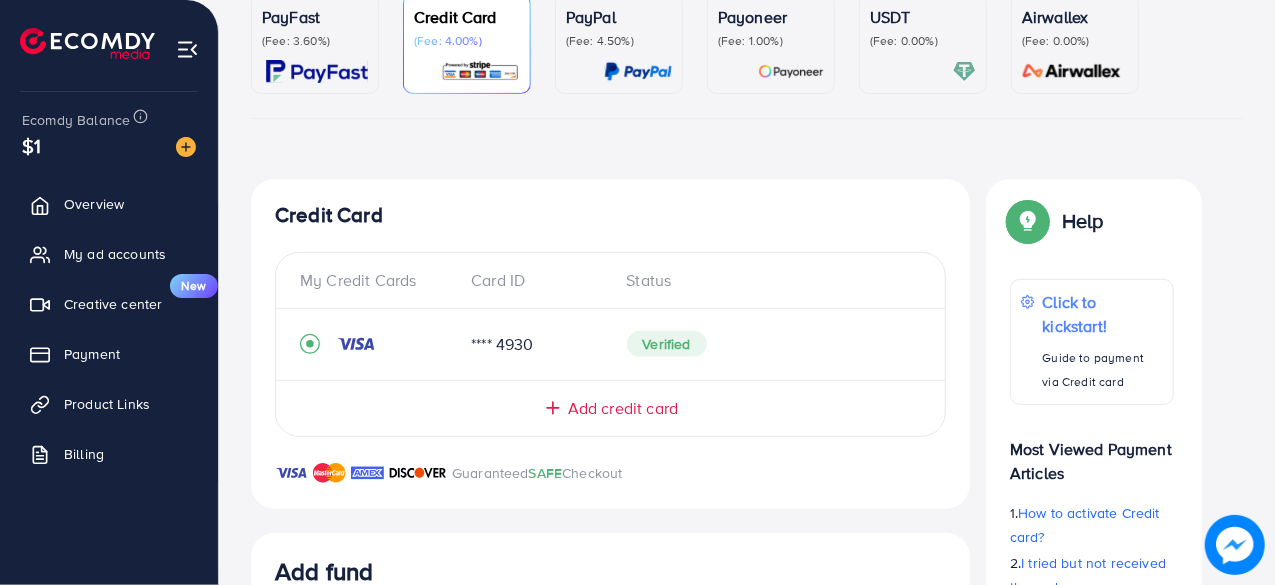 click on "(Fee: 3.60%)" at bounding box center (315, 41) 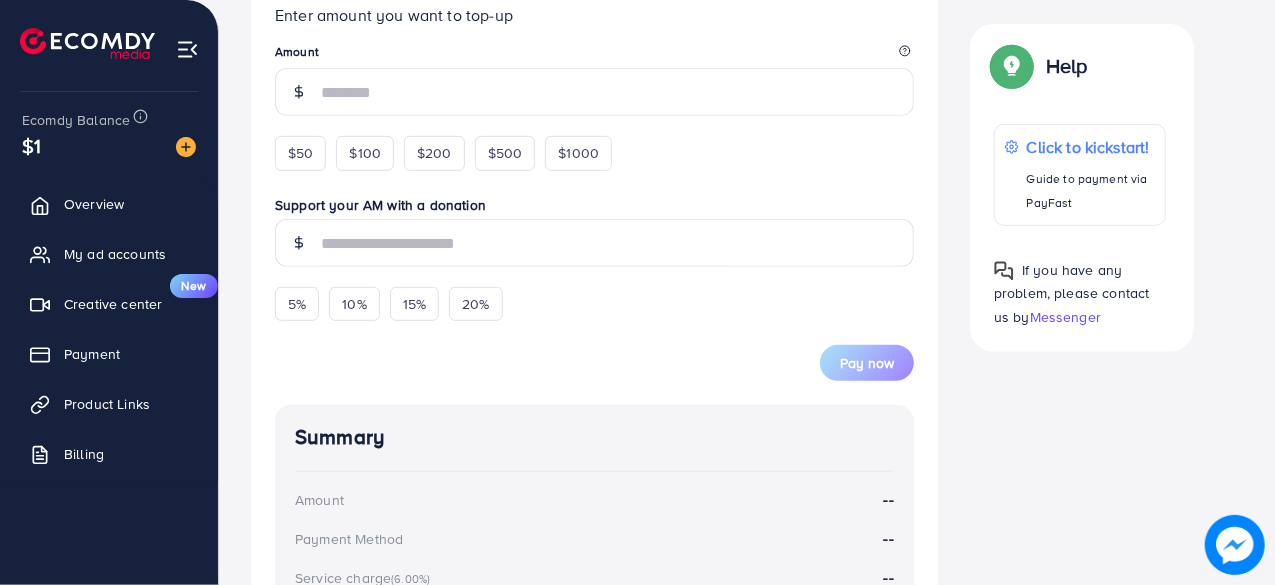 scroll, scrollTop: 441, scrollLeft: 0, axis: vertical 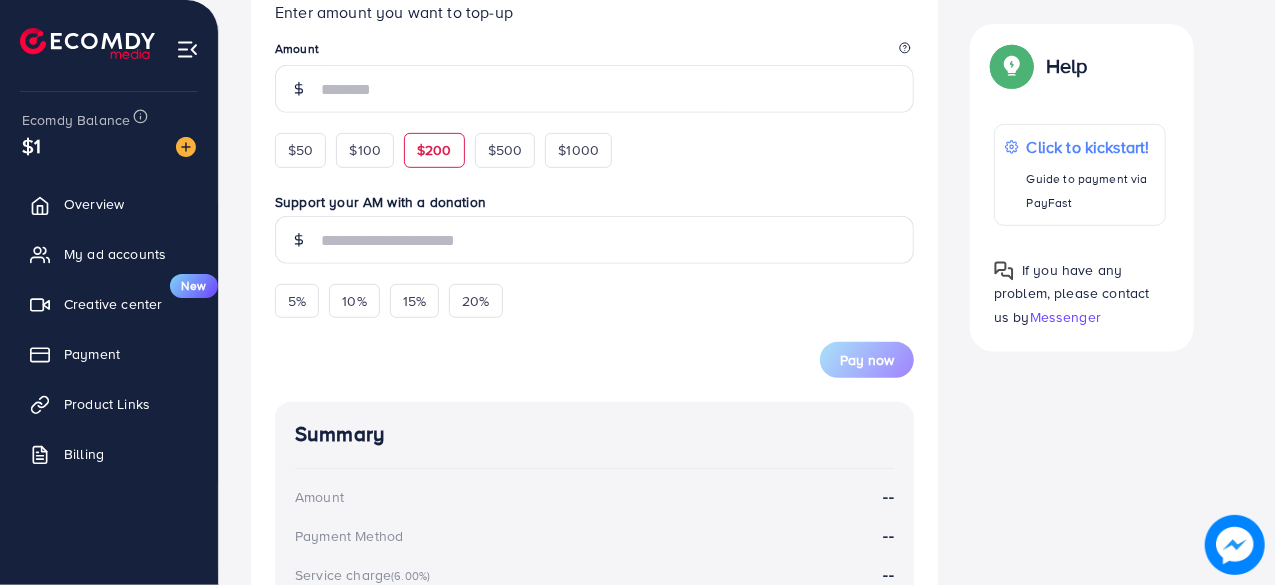 click on "$200" at bounding box center [434, 150] 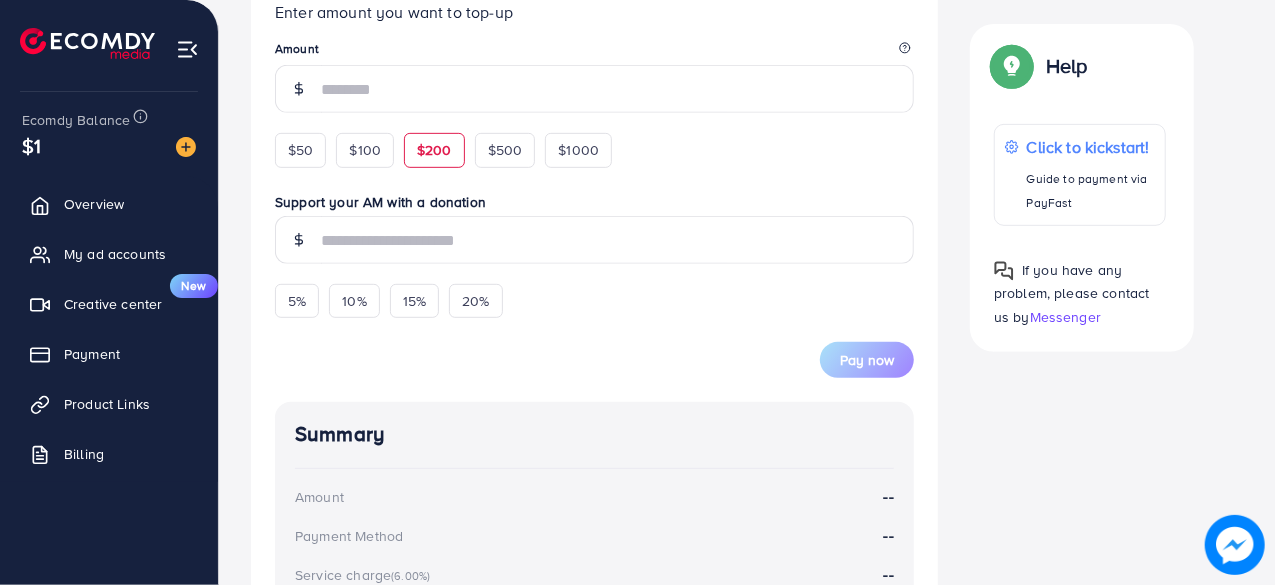 type on "***" 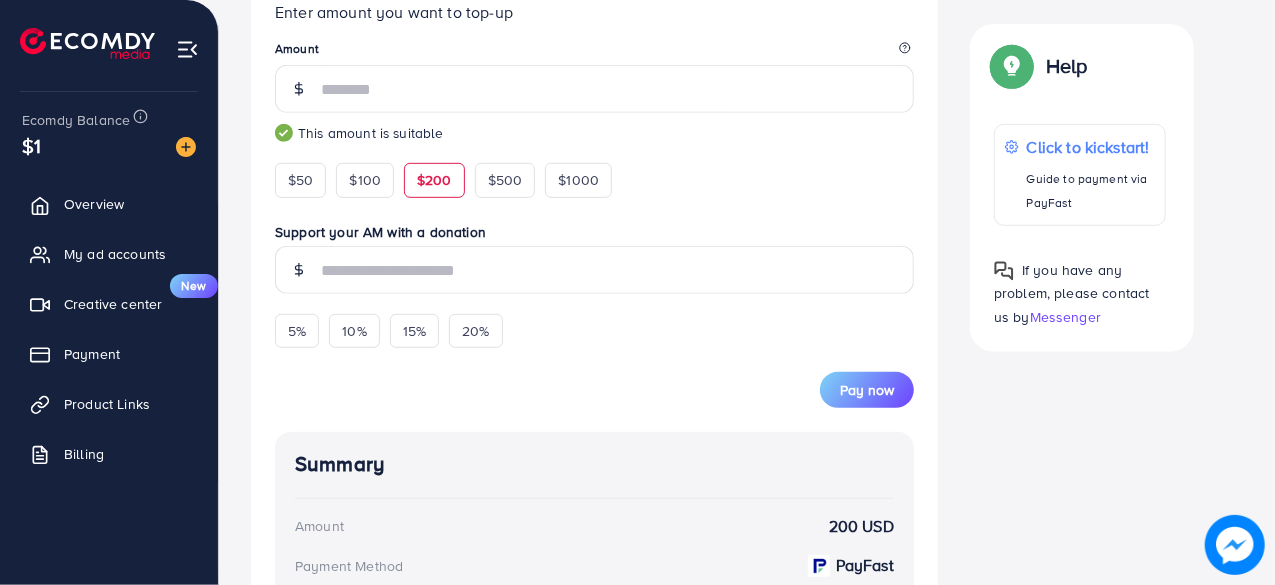 drag, startPoint x: 1274, startPoint y: 258, endPoint x: 1279, endPoint y: 325, distance: 67.18631 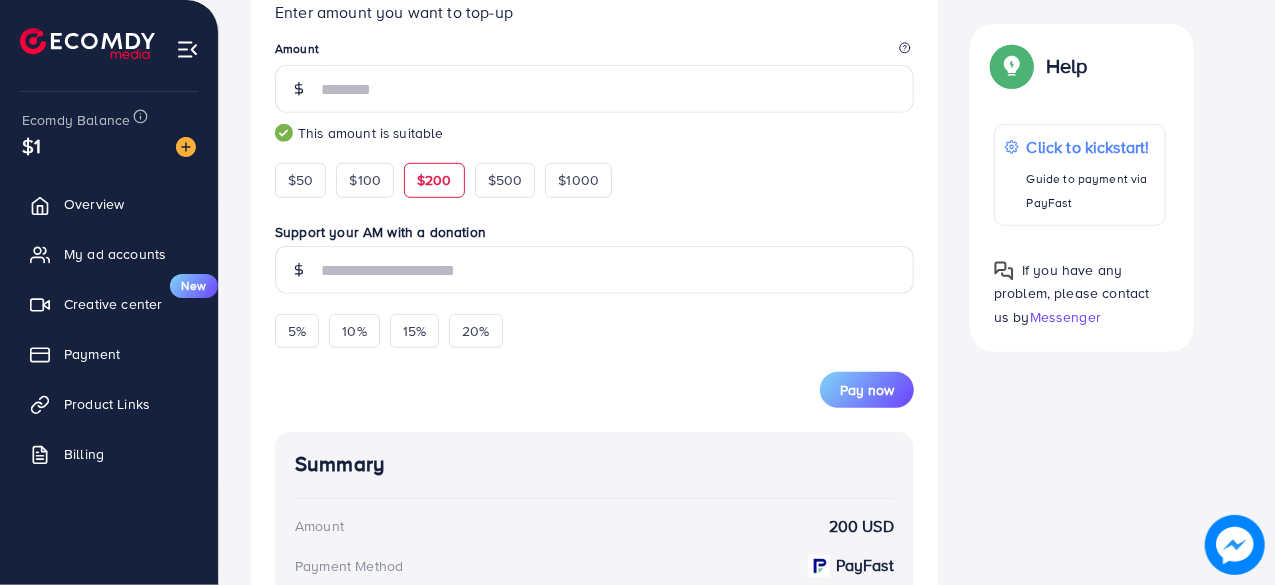 click on "Add fund   adreach_new_package  Help Center Contact Support Plans and Pricing Term and policy About Us  Mohsin  Profile Log out Ecomdy Balance  $1  Overview My ad accounts Creative center  New  Payment Product Links Billing  Back to Balance Allocation   PayFast   (Fee: 3.60%)   Credit Card   (Fee: 4.00%)   PayPal   (Fee: 4.50%)   Payoneer   (Fee: 1.00%)   USDT   (Fee: 0.00%)   Airwallex   (Fee: 0.00%)   Currency Code:   Merchant ID:   Merchant Name:   Token:   Success URL:   Failure URL:   Checkout URL:   Customer Email:   Customer Mobile:   Transaction Amount:   Basket ID:   Transaction Date:  Add fund Enter amount you want to top-up Amount ***  This amount is suitable  $50 $100 $200 $500 $1000 Support your AM with a donation 5% 10% 15% 20%  Pay now   Summary   Amount   200 USD   Payment Method  PayFast  Service charge   (6.00%)  12 USD  Tip  0 USD  Subtotal   212 USD   Converted subtotal   63,600 PKR   PayFast fee   (3.60%)  2,289.6 PKR  Total Amount   65,889.6 PKR   Help   Help   Click to kickstart!  SAFE" at bounding box center [637, -149] 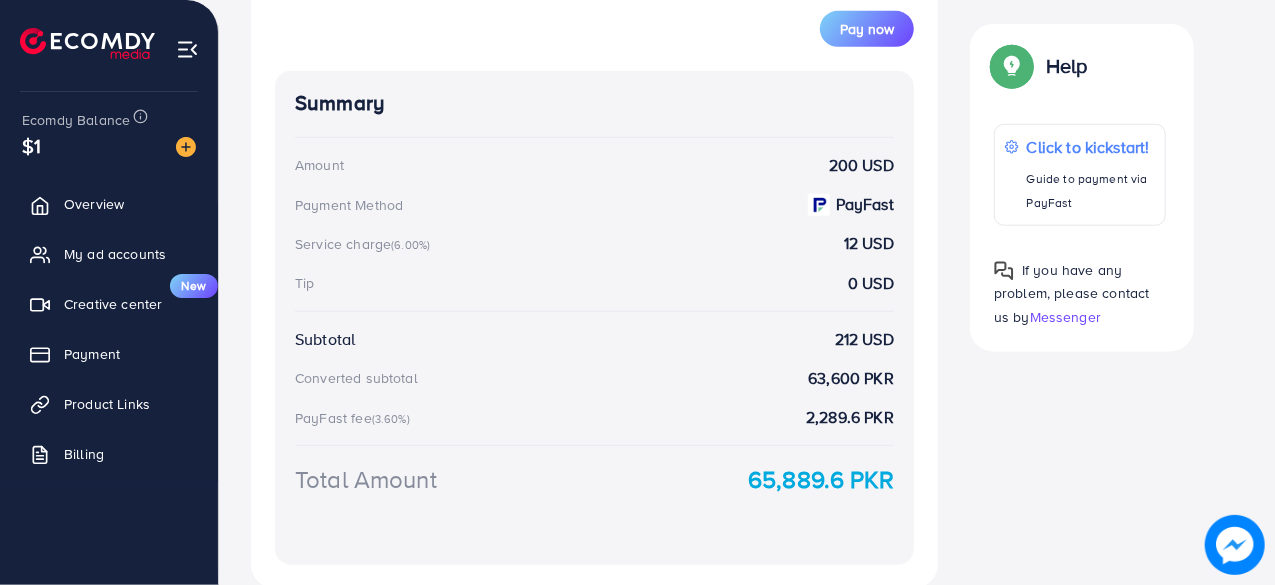scroll, scrollTop: 804, scrollLeft: 0, axis: vertical 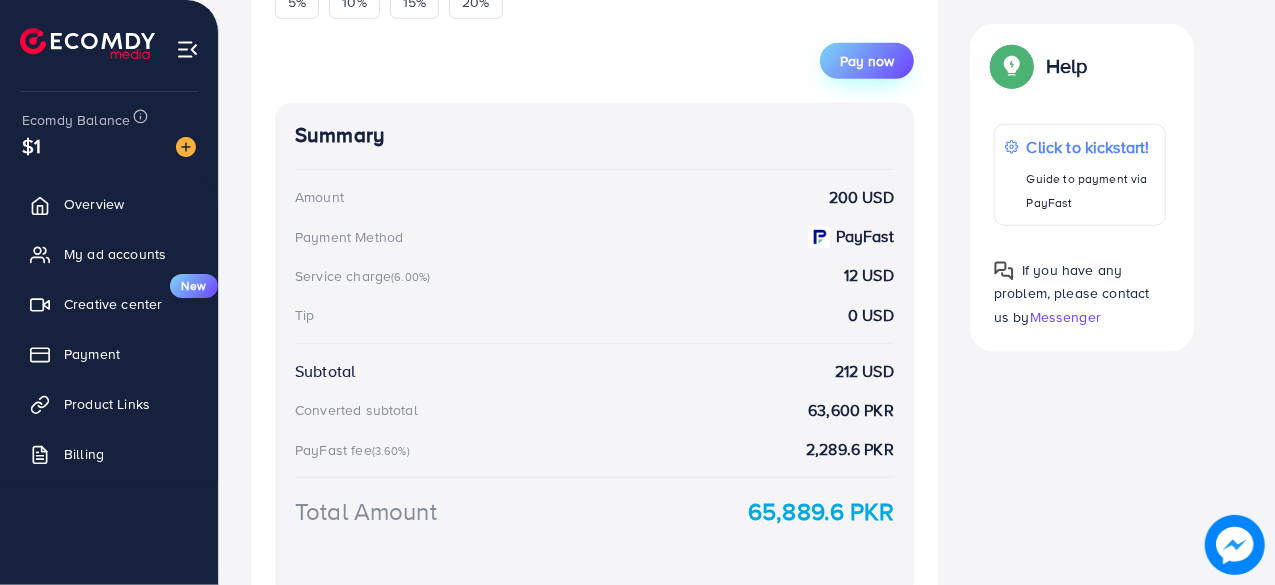 click on "Pay now" at bounding box center [867, 61] 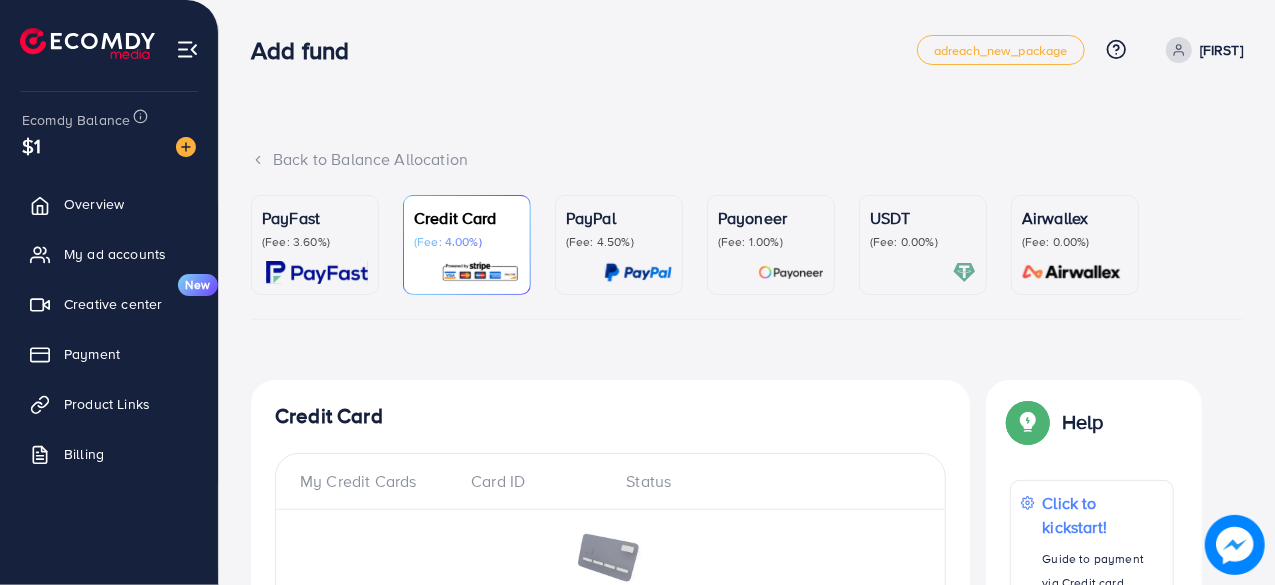 scroll, scrollTop: 588, scrollLeft: 0, axis: vertical 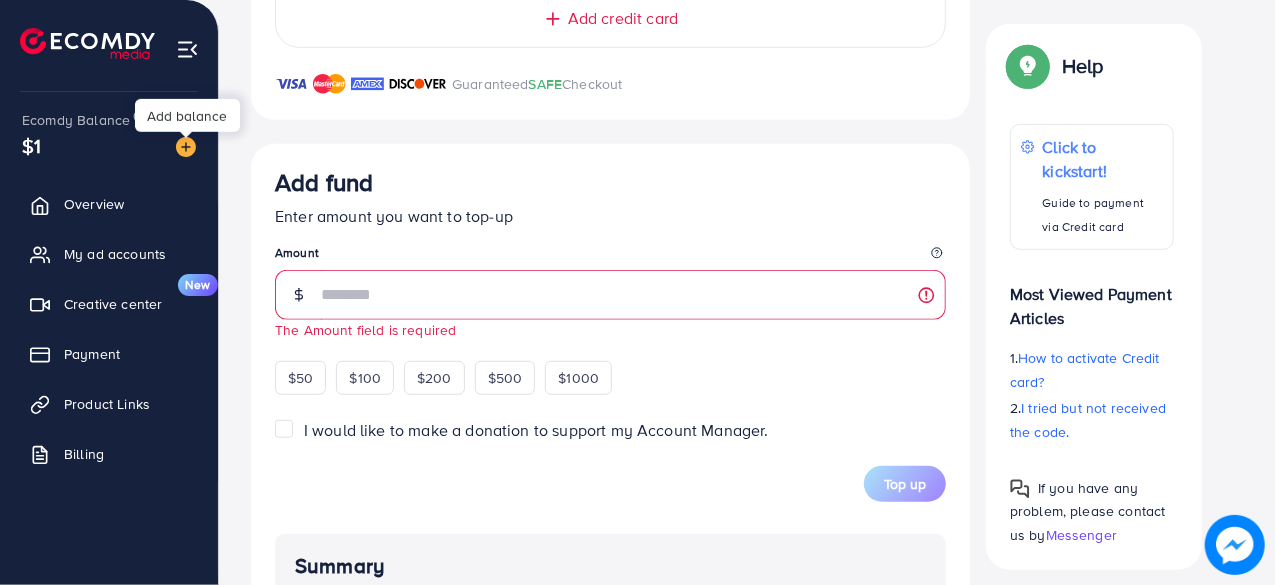 click at bounding box center [186, 147] 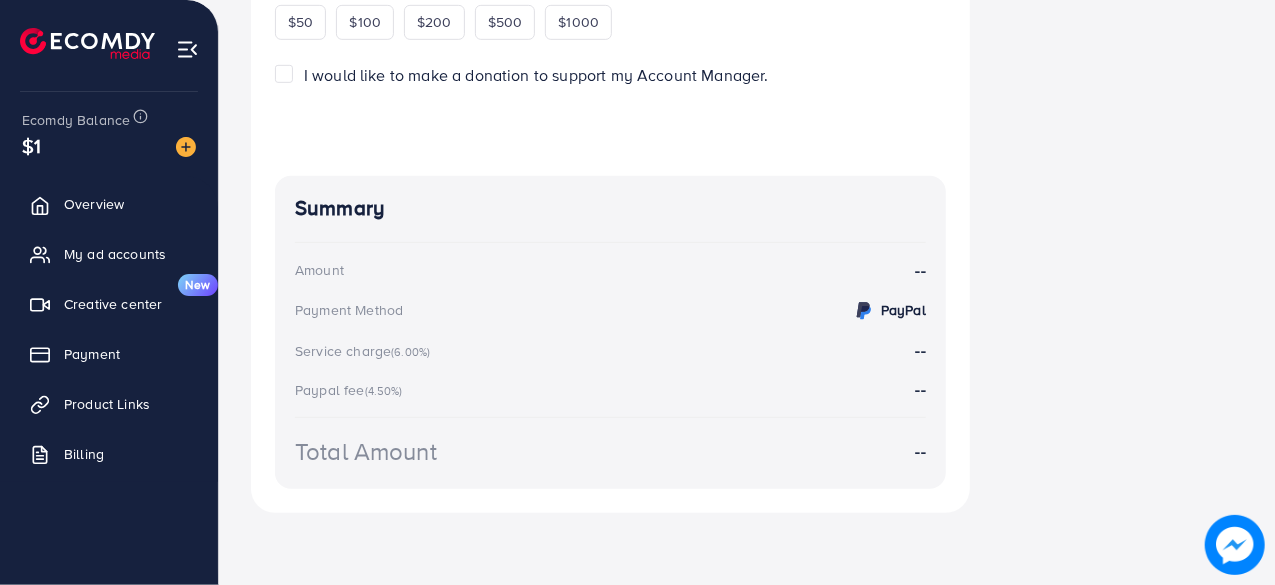 scroll, scrollTop: 0, scrollLeft: 0, axis: both 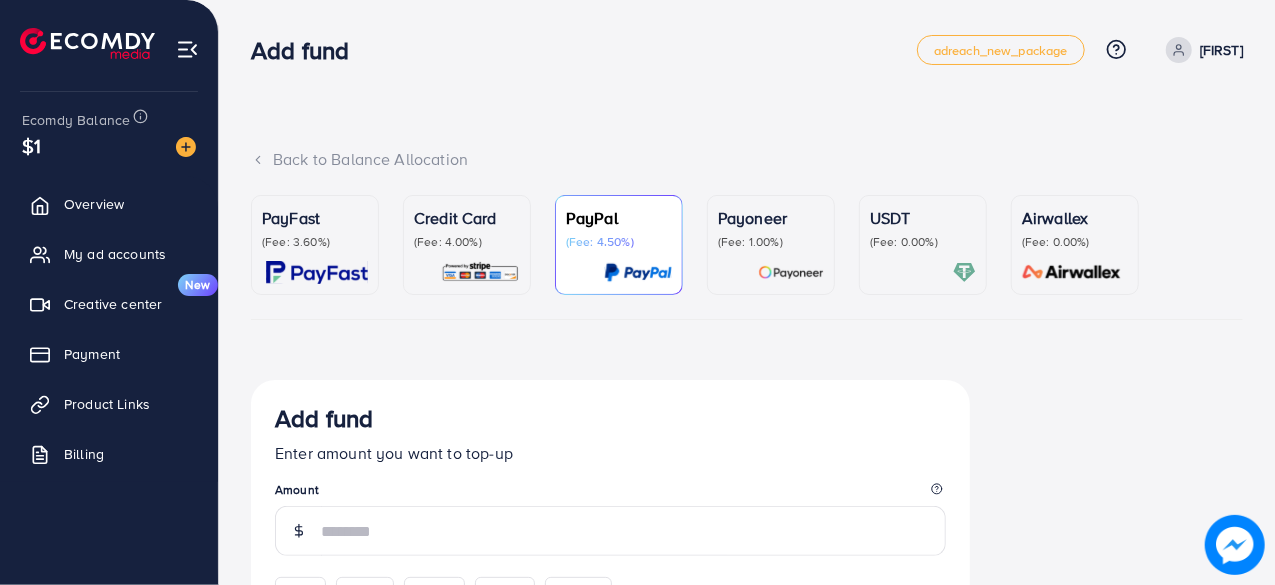 click on "Credit Card   (Fee: 4.00%)" at bounding box center [467, 228] 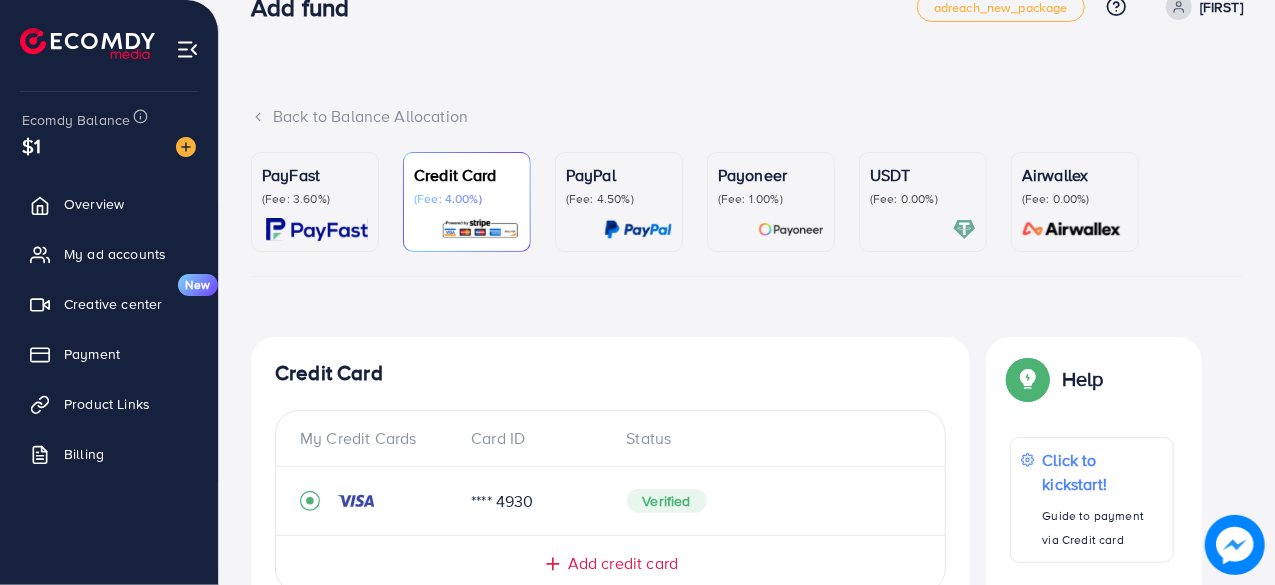 scroll, scrollTop: 45, scrollLeft: 0, axis: vertical 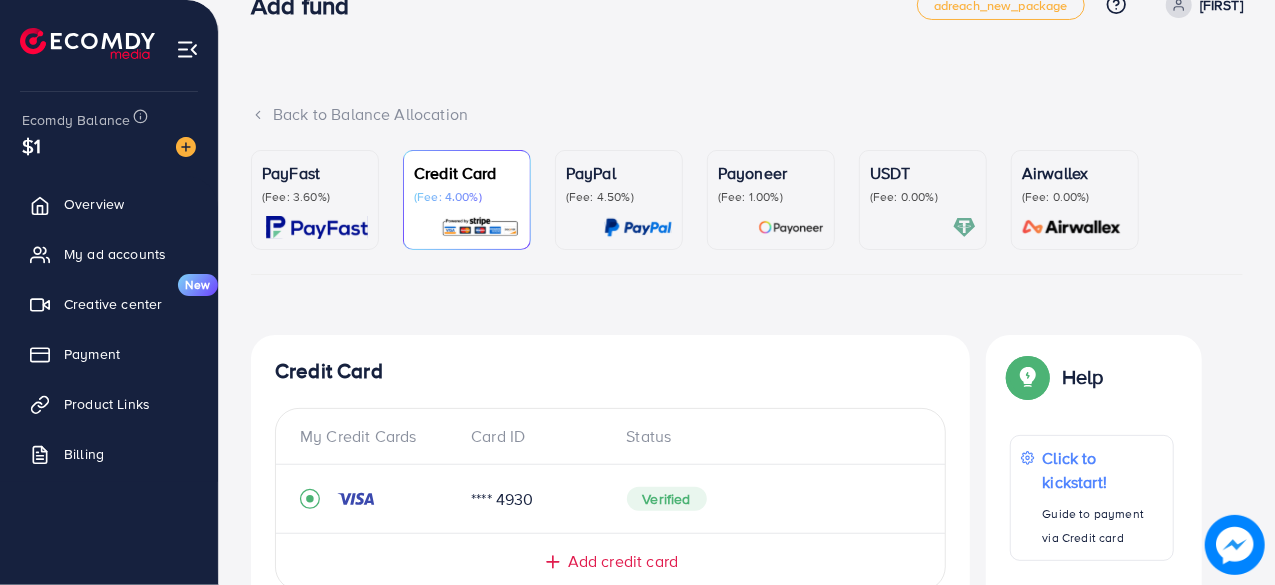 click on "PayFast   (Fee: 3.60%)" at bounding box center (315, 200) 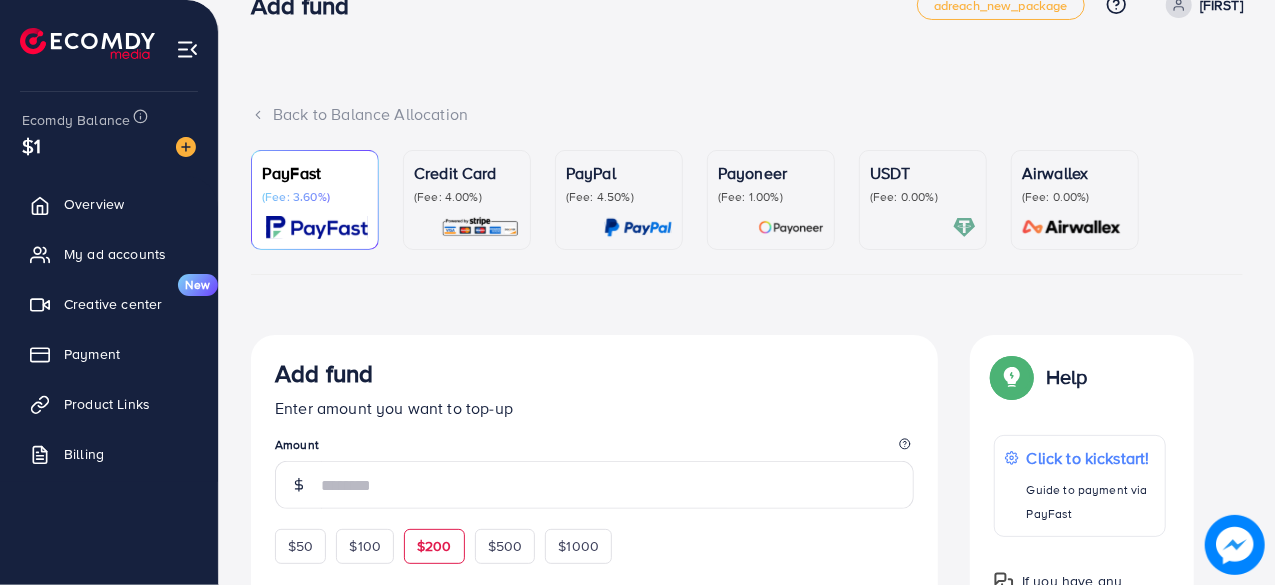 click on "$200" at bounding box center [434, 546] 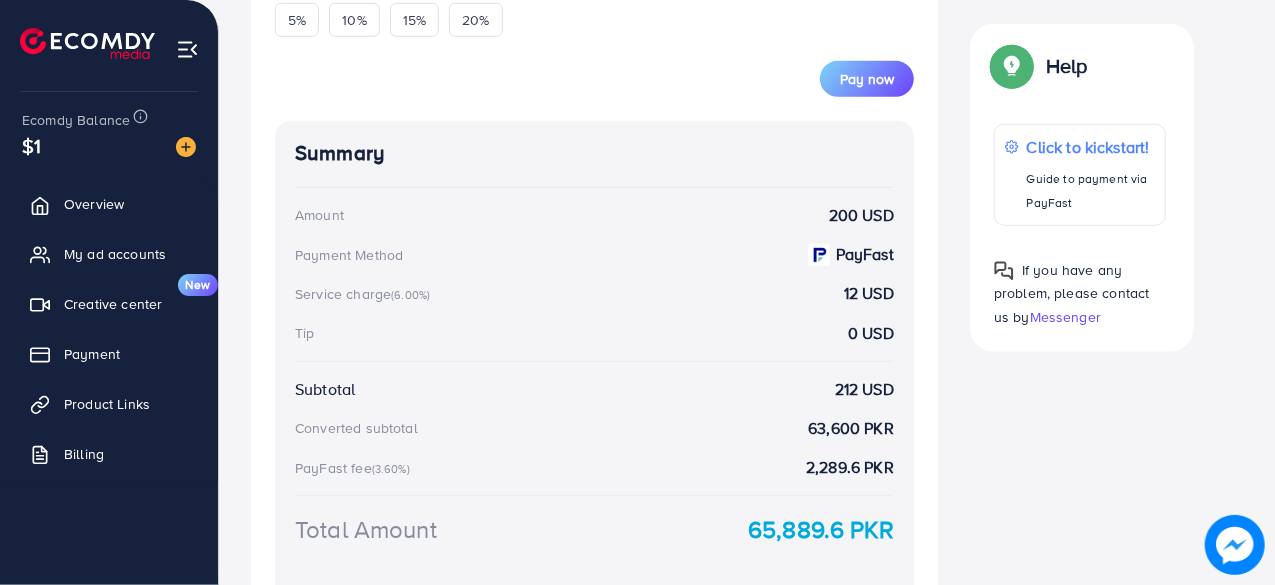 scroll, scrollTop: 790, scrollLeft: 0, axis: vertical 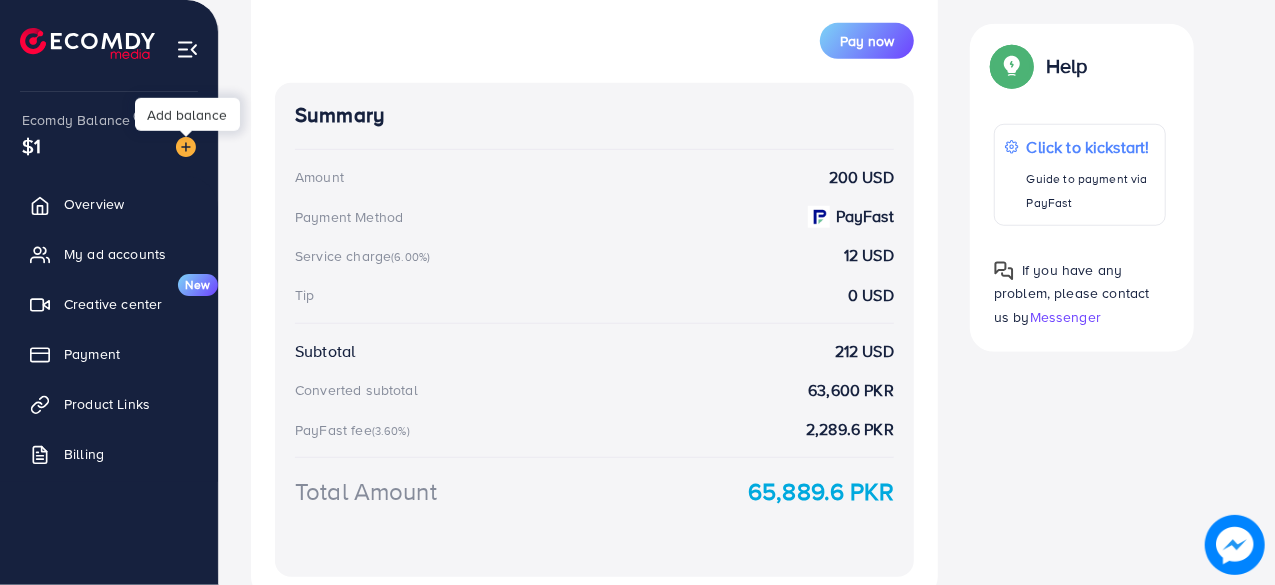 click at bounding box center [186, 147] 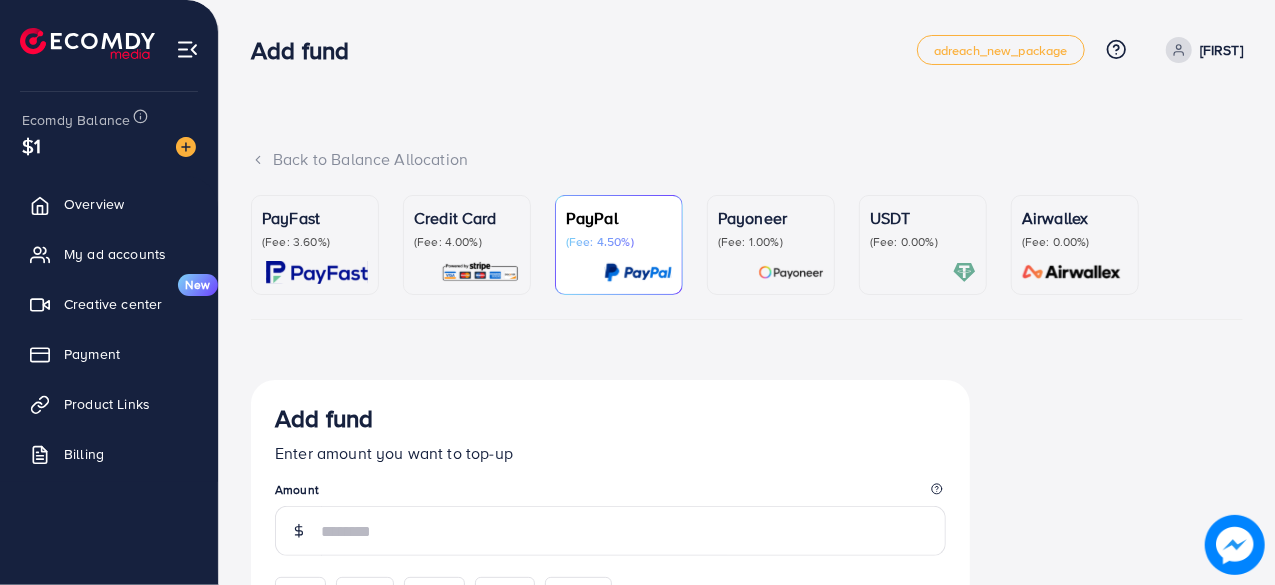 click on "(Fee: 4.00%)" at bounding box center (467, 242) 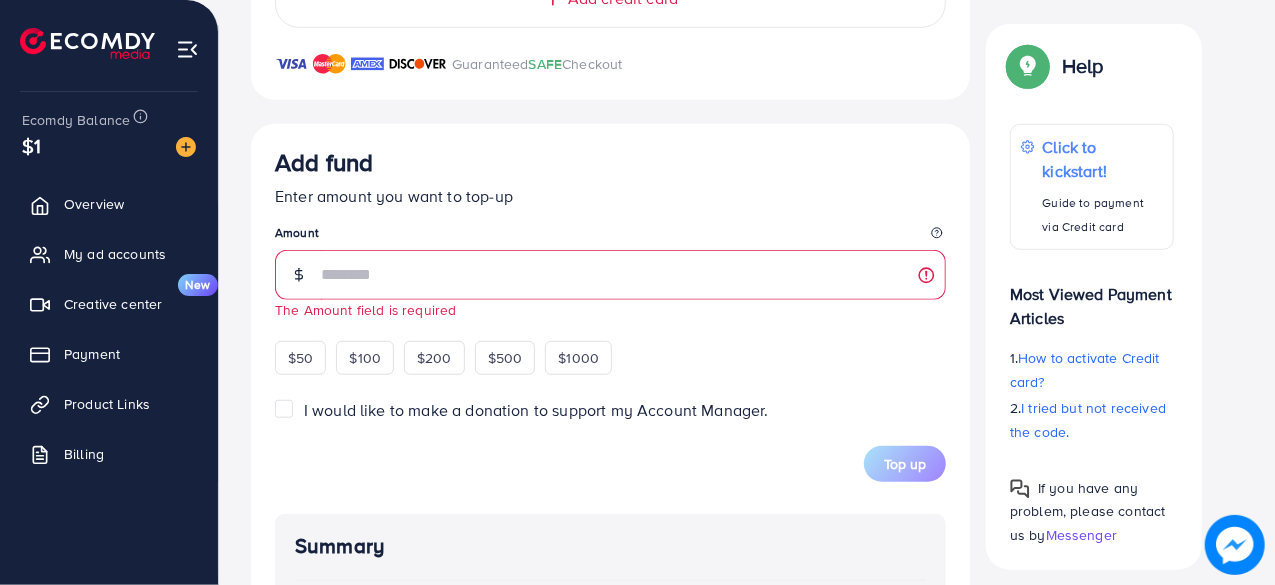 scroll, scrollTop: 610, scrollLeft: 0, axis: vertical 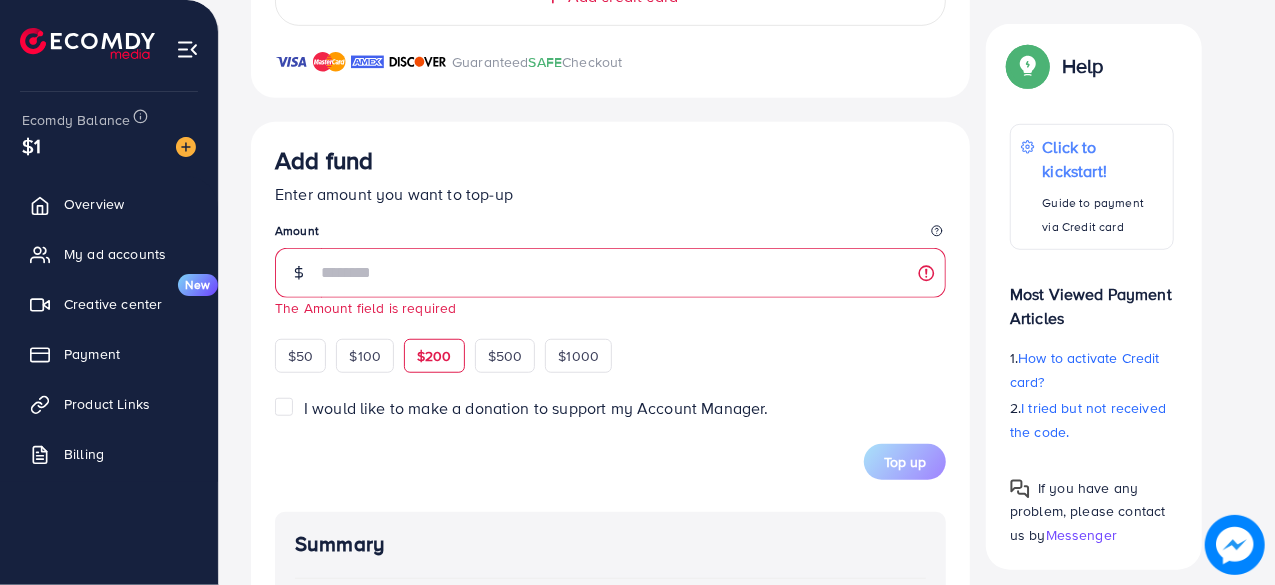 click on "$200" at bounding box center [434, 356] 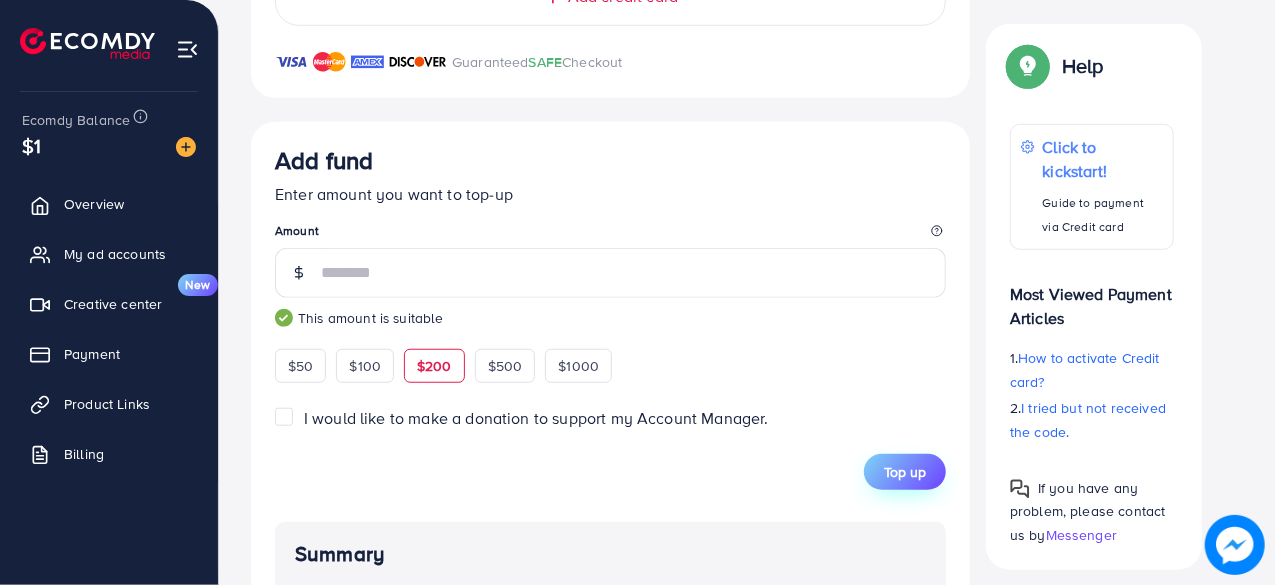 click on "Top up" at bounding box center (905, 472) 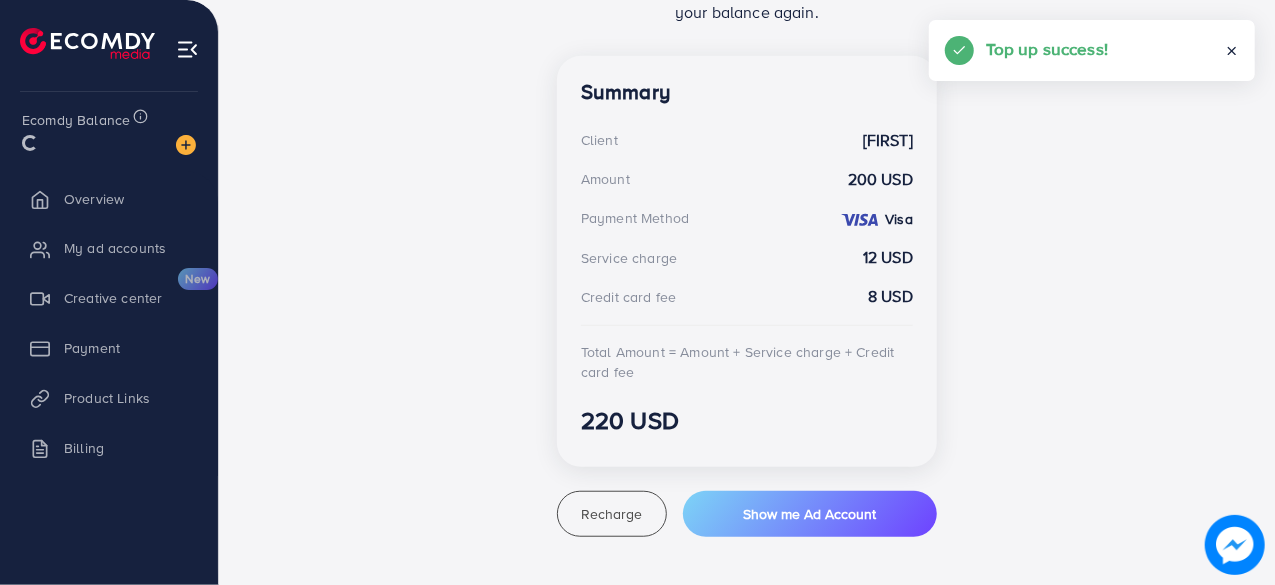 scroll, scrollTop: 525, scrollLeft: 0, axis: vertical 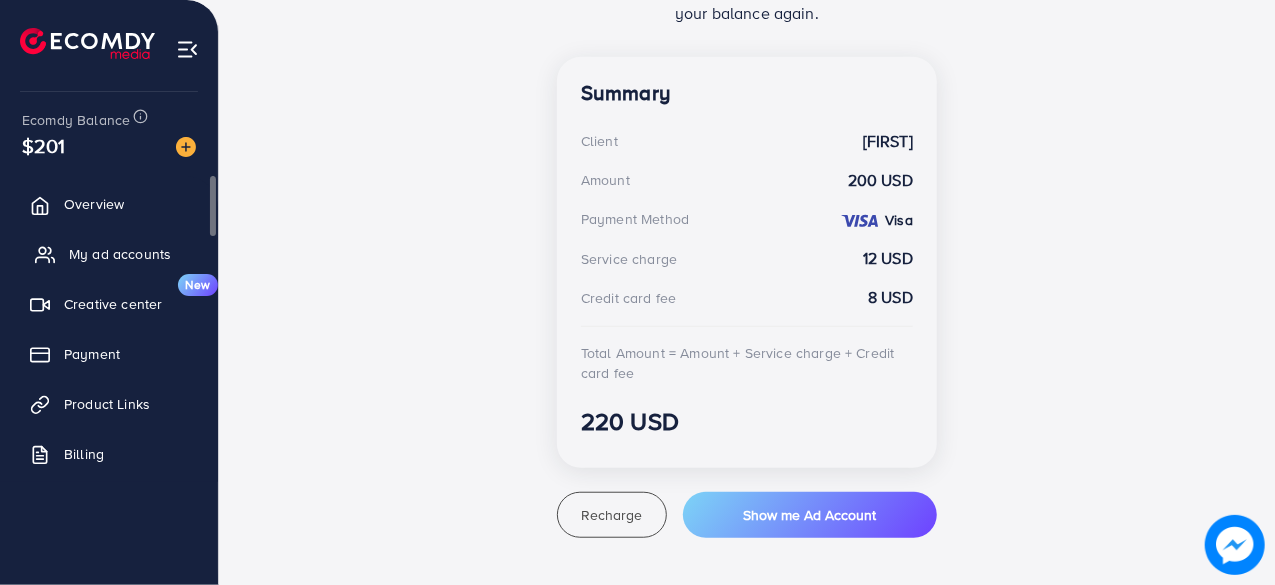 click on "My ad accounts" at bounding box center [120, 254] 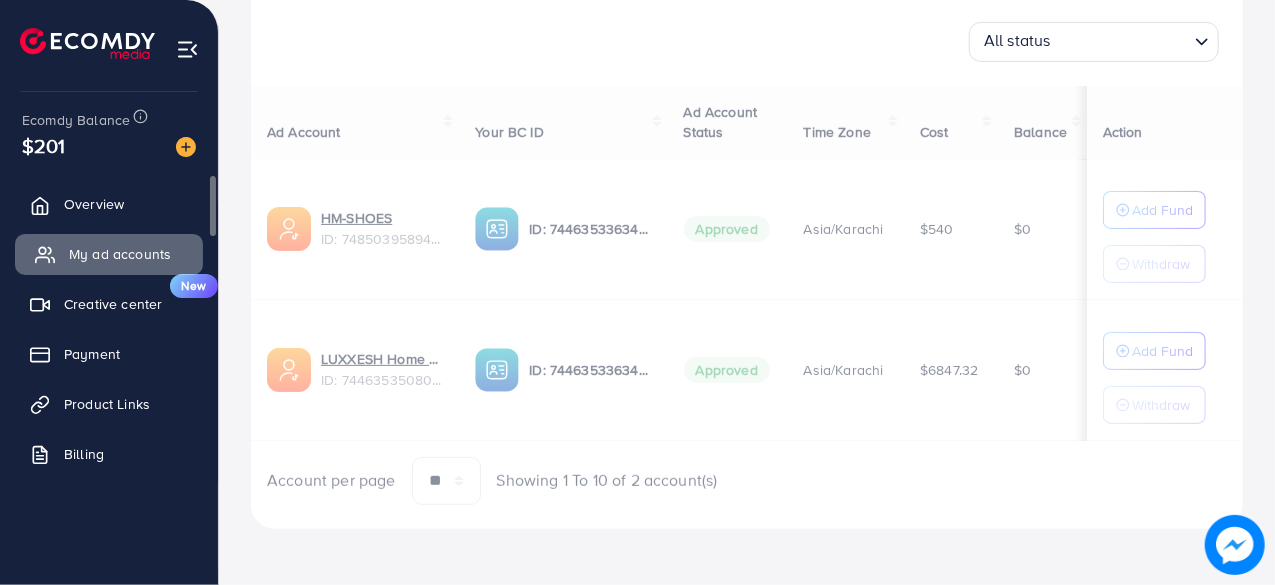 scroll, scrollTop: 0, scrollLeft: 0, axis: both 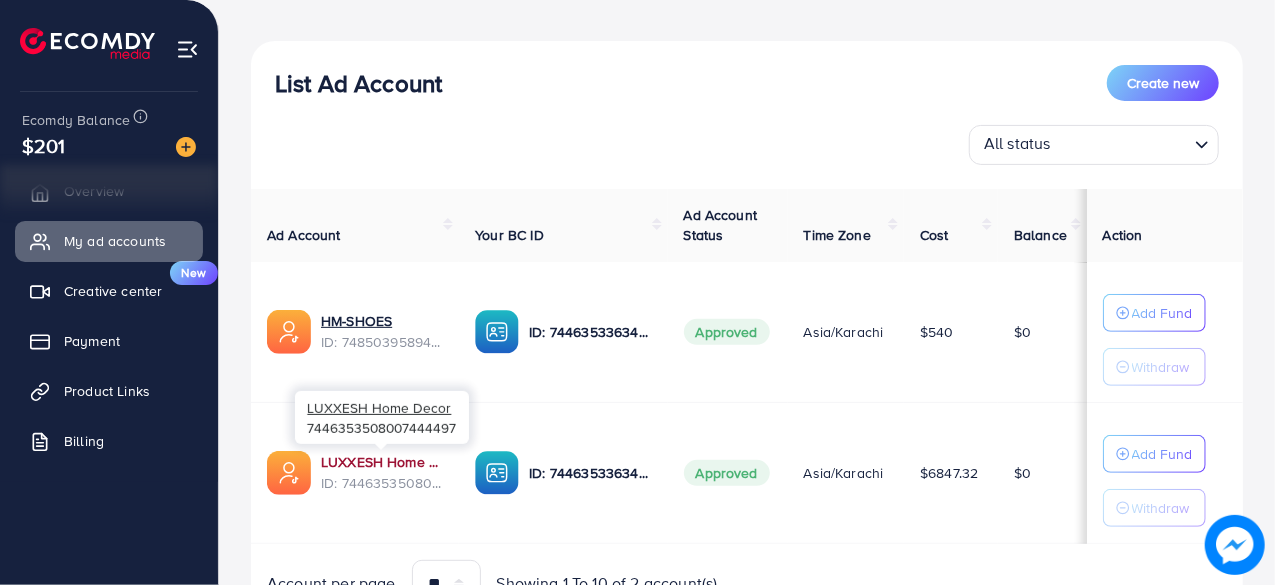 click on "LUXXESH Home Decor" at bounding box center [382, 462] 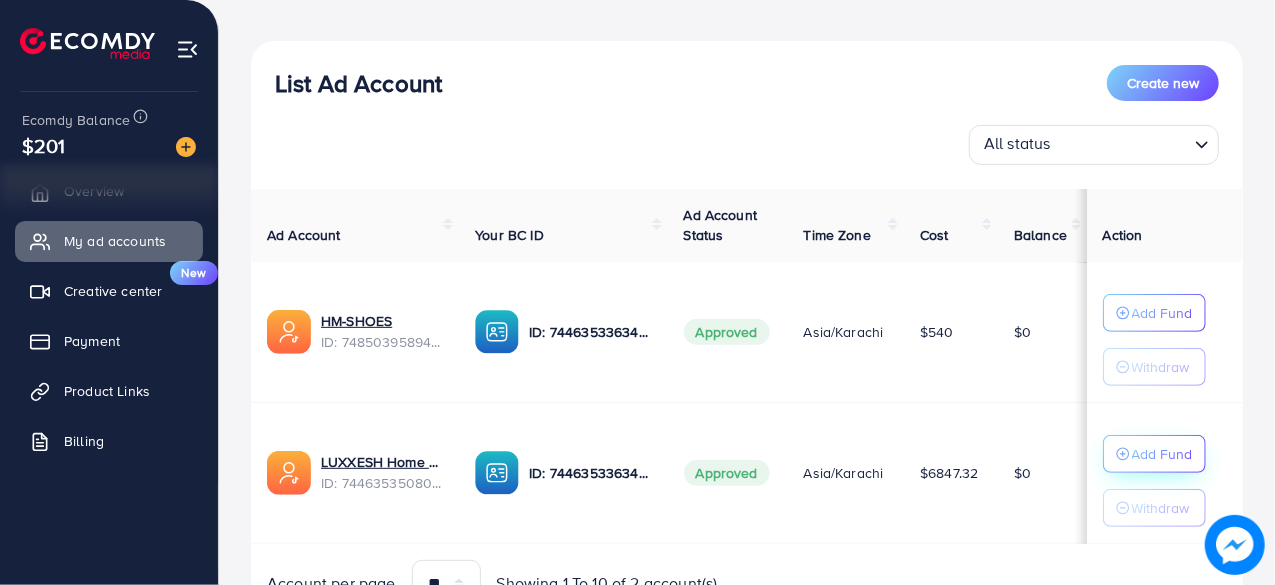 click on "Add Fund" at bounding box center (1162, 313) 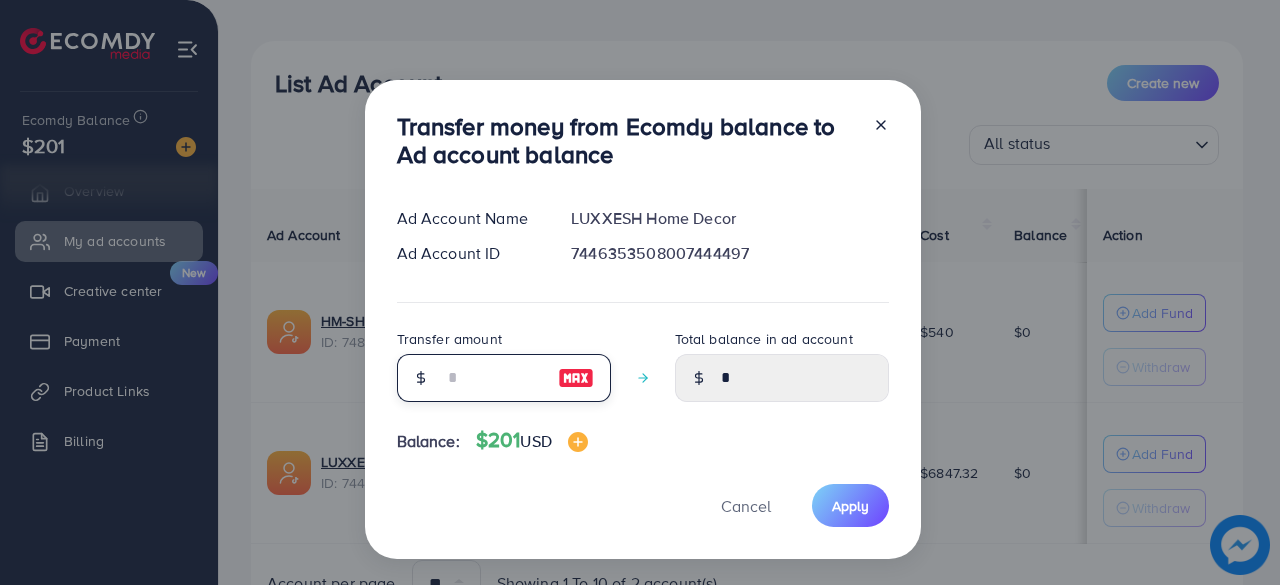 click at bounding box center (493, 378) 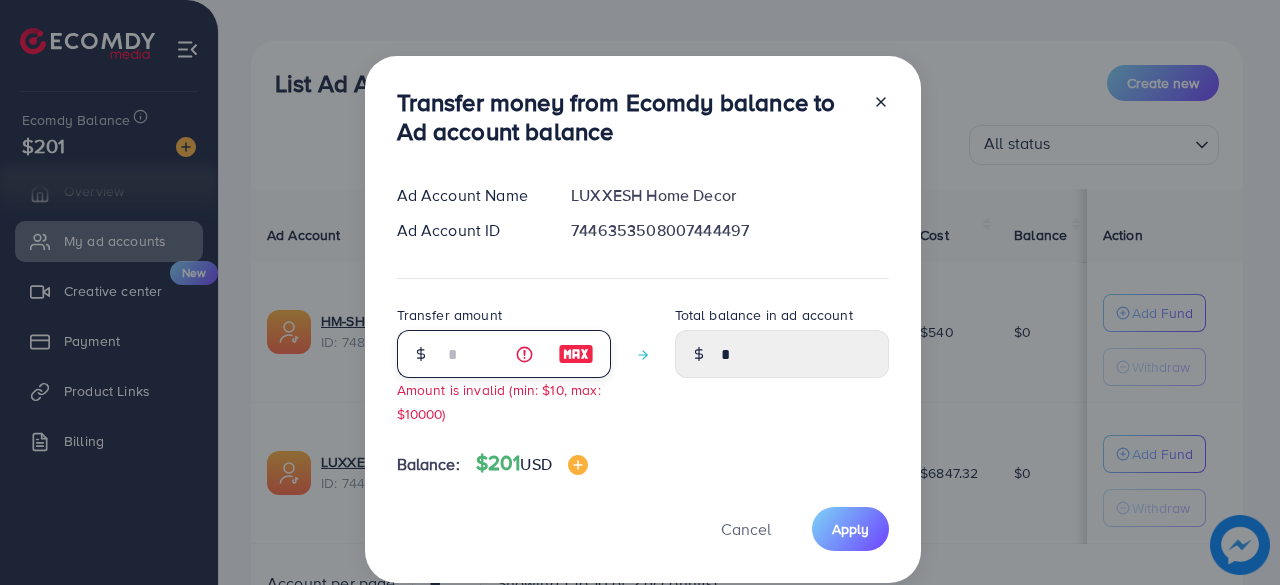type on "****" 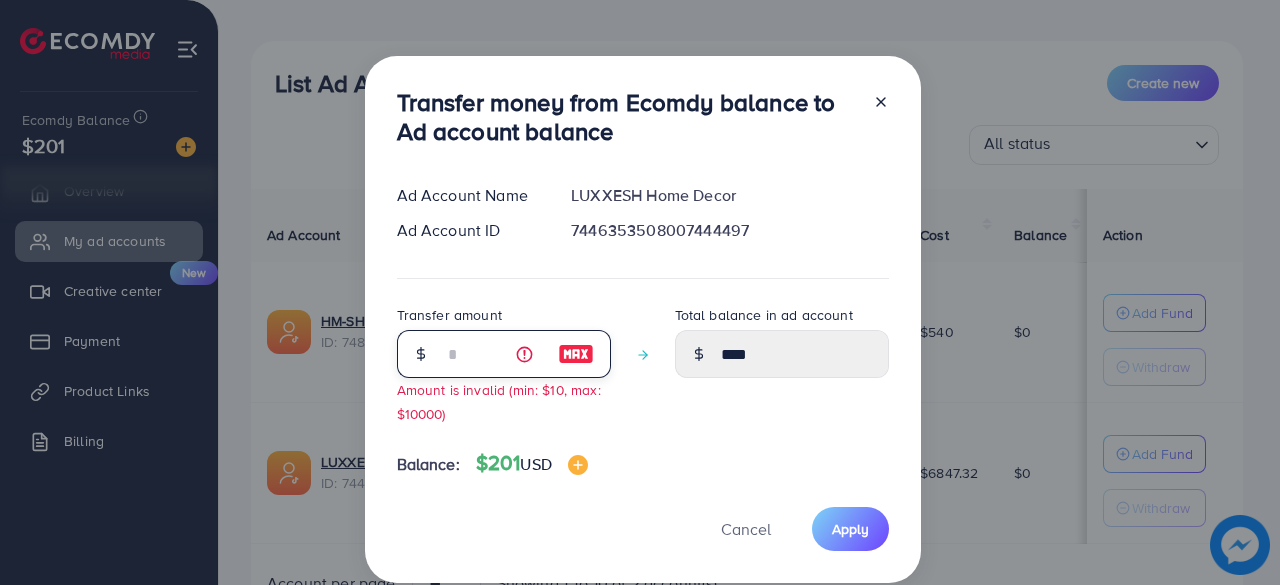 type on "**" 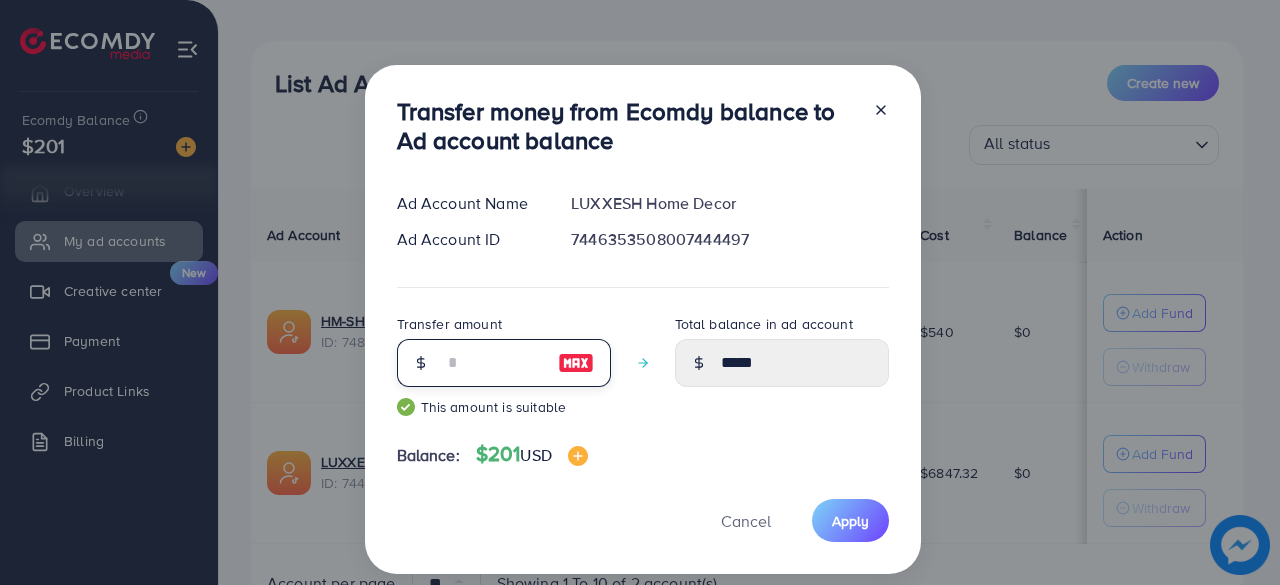 type on "***" 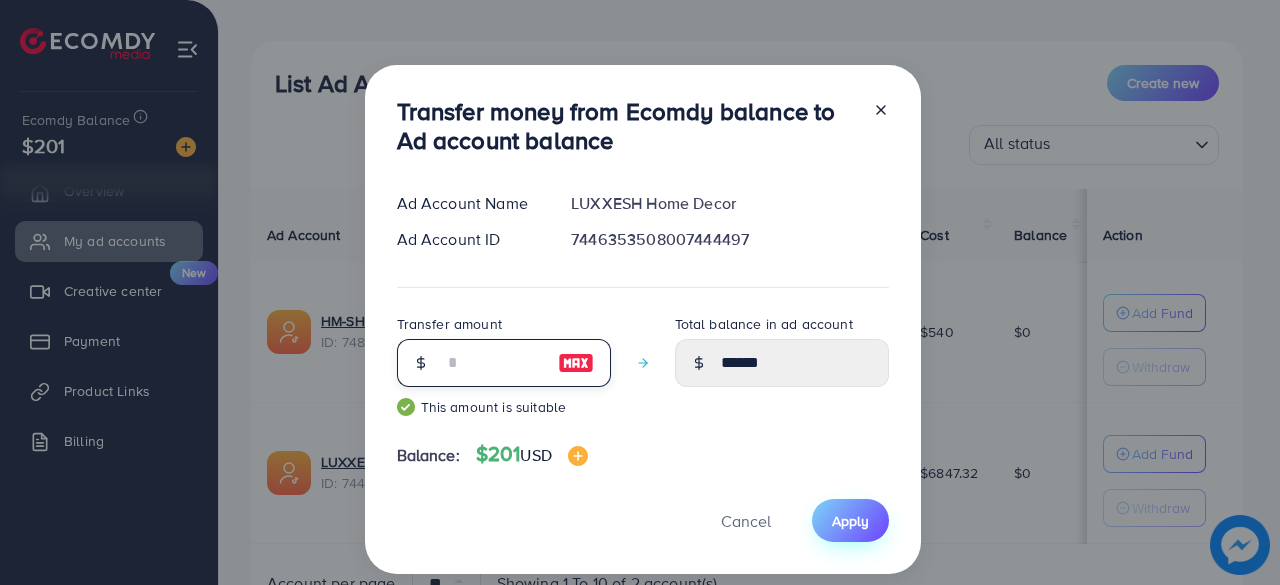 type on "***" 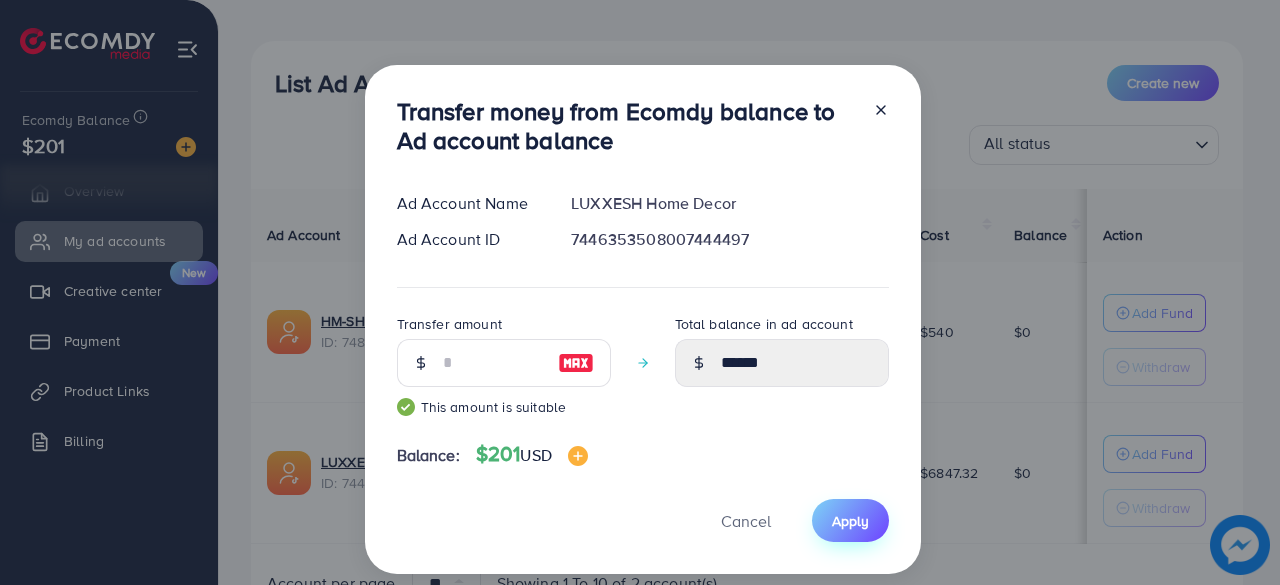 click on "Apply" at bounding box center [850, 521] 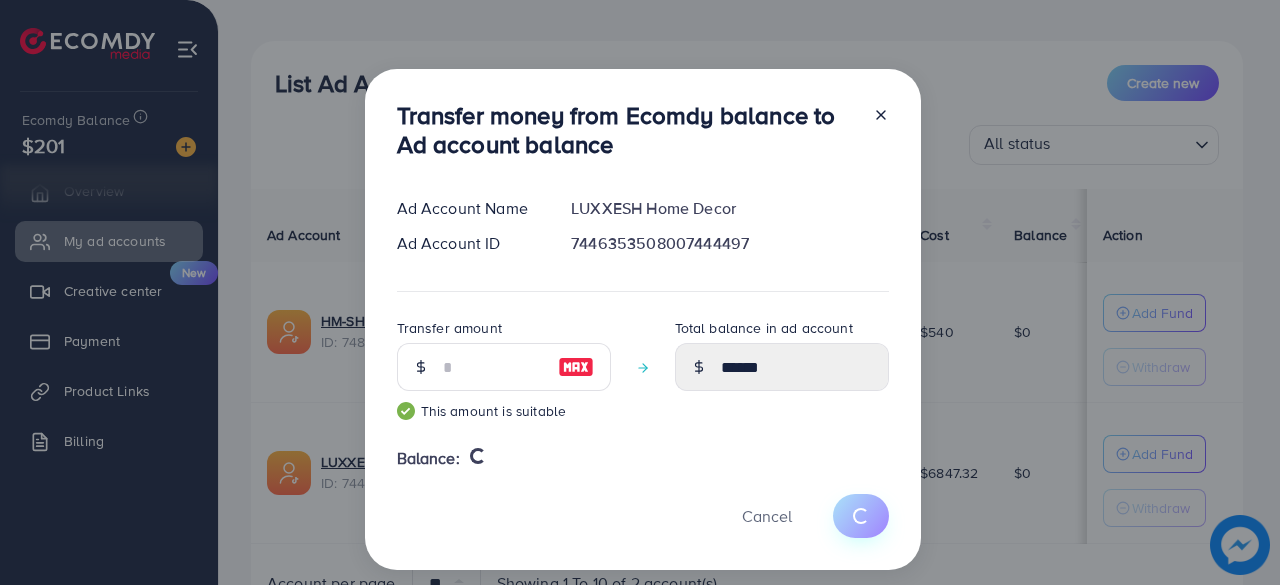 type 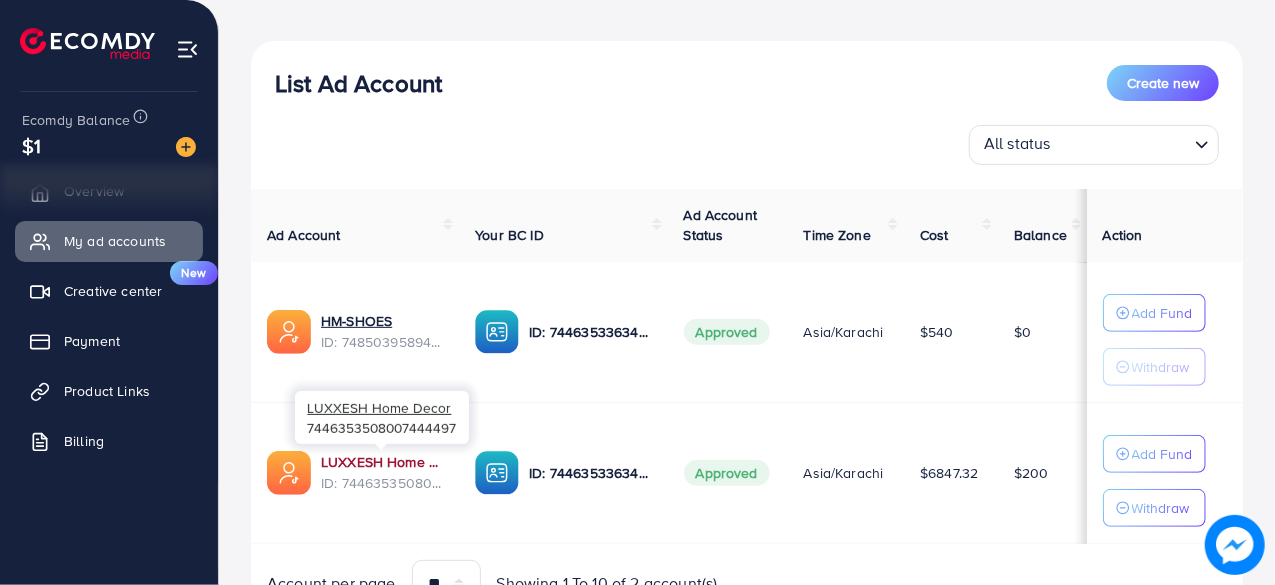 click on "LUXXESH Home Decor" at bounding box center (382, 462) 